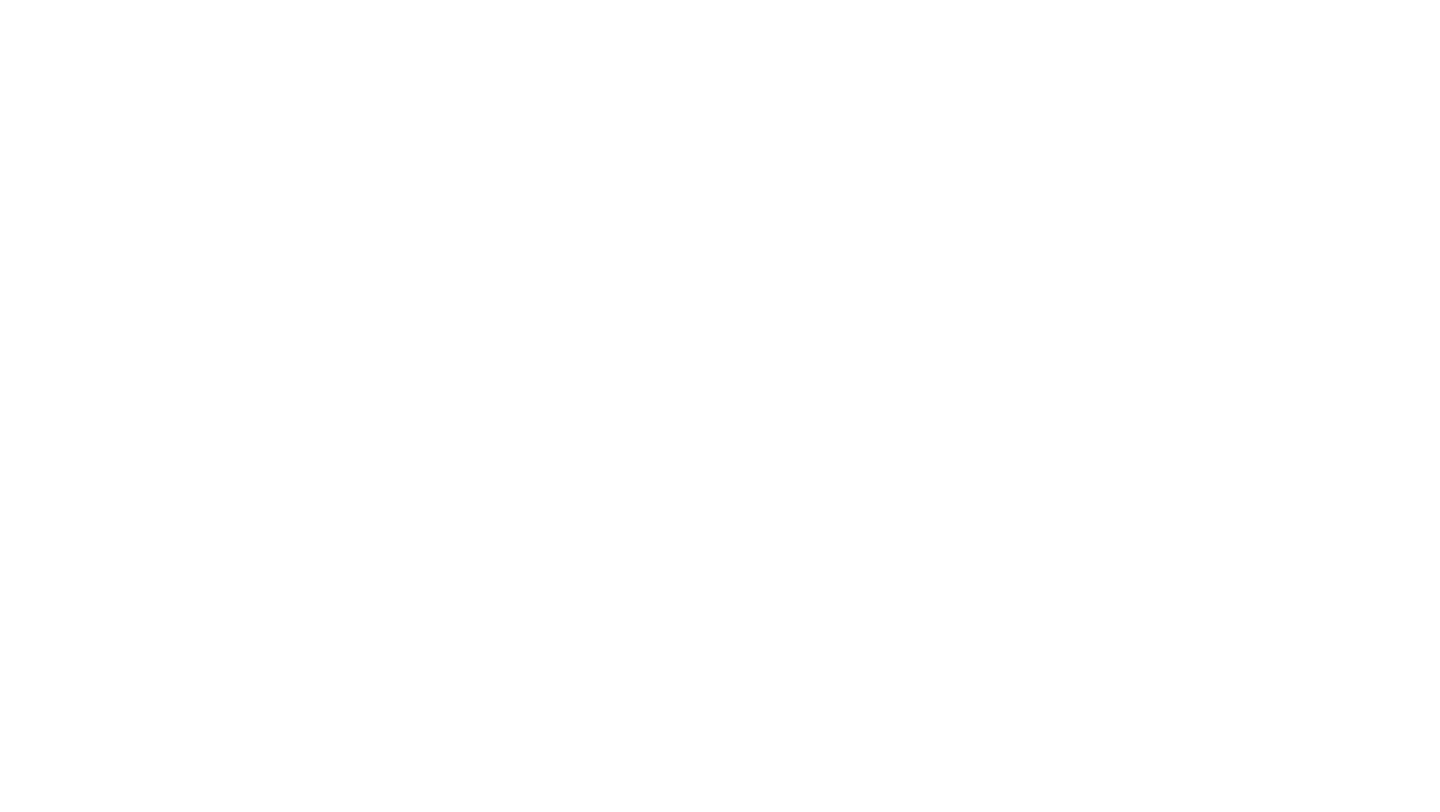 select on "[COUNTRY_CODE]" 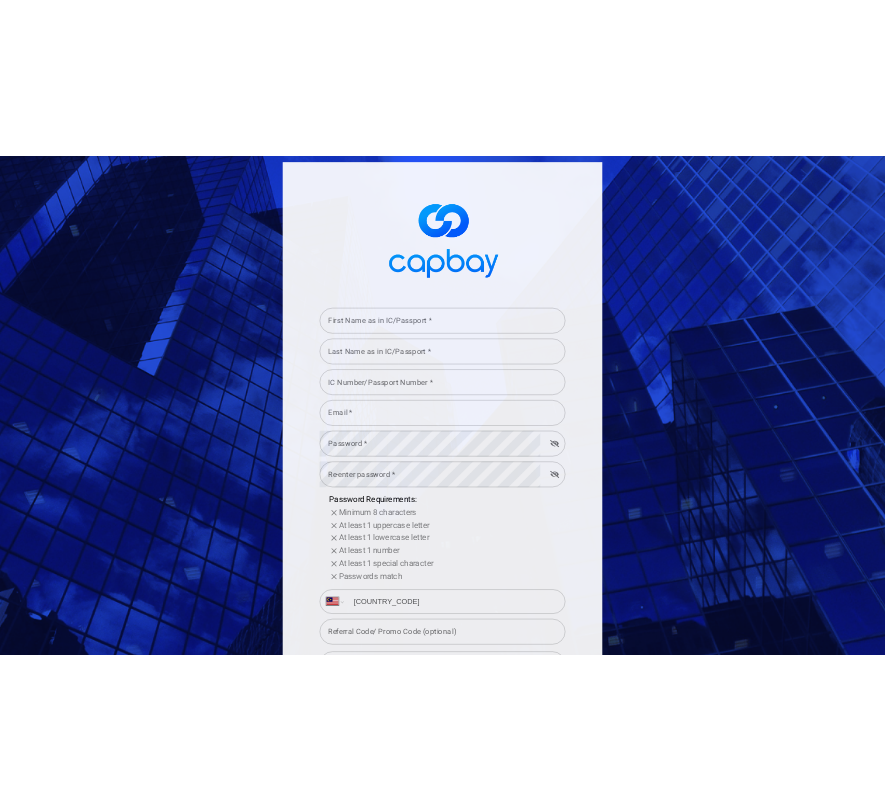 scroll, scrollTop: 295, scrollLeft: 0, axis: vertical 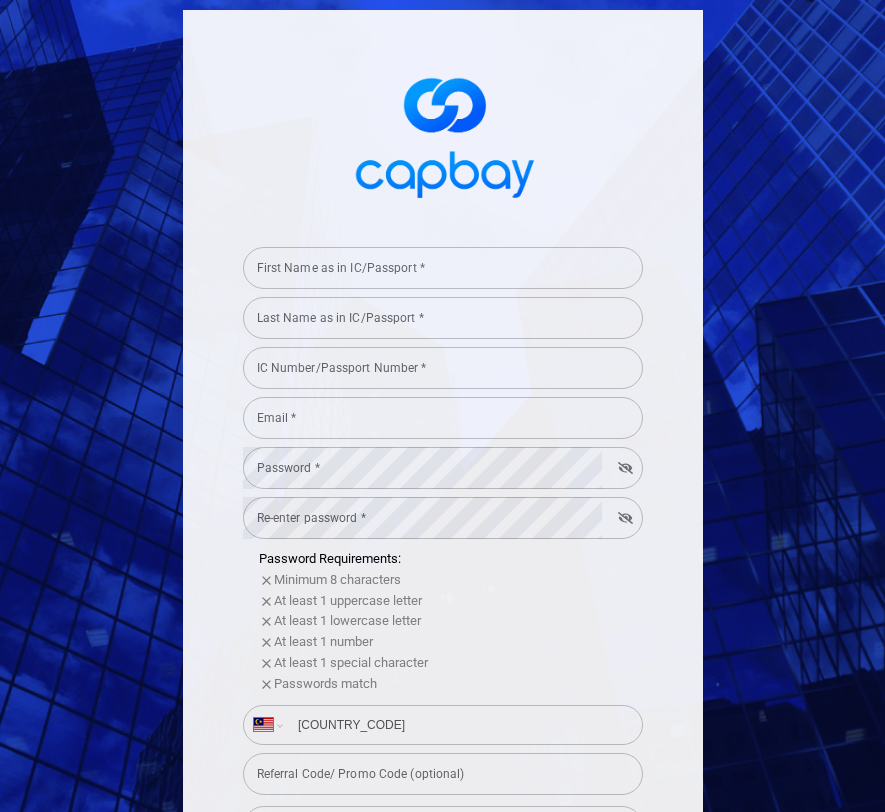 click on "First Name as in IC/Passport *" at bounding box center (443, 268) 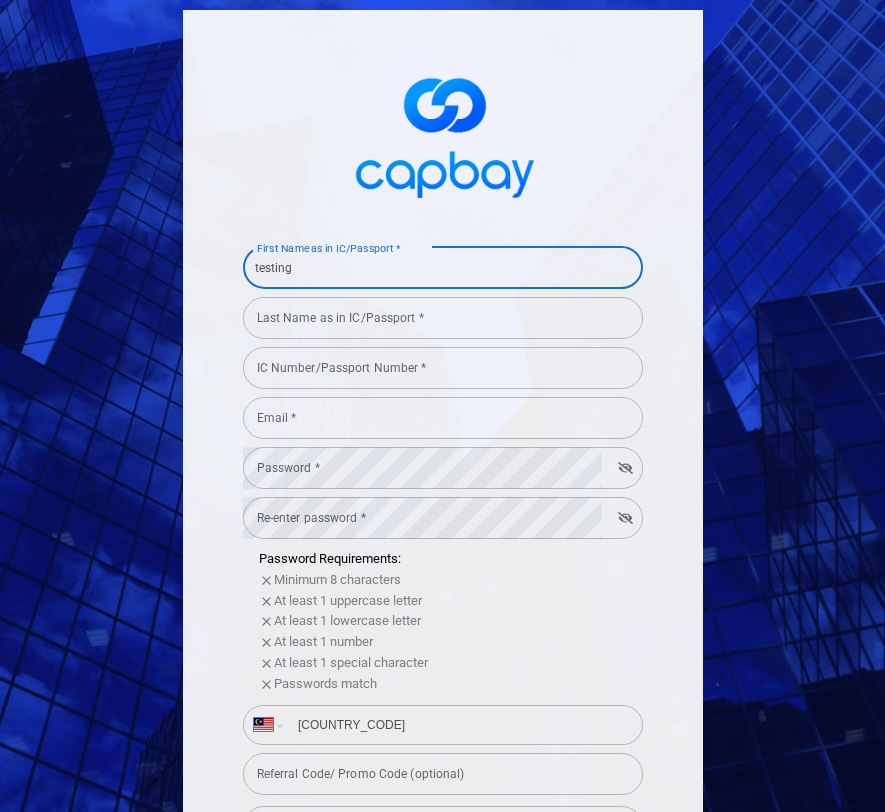 click on "Last Name as in IC/Passport *" at bounding box center (443, 318) 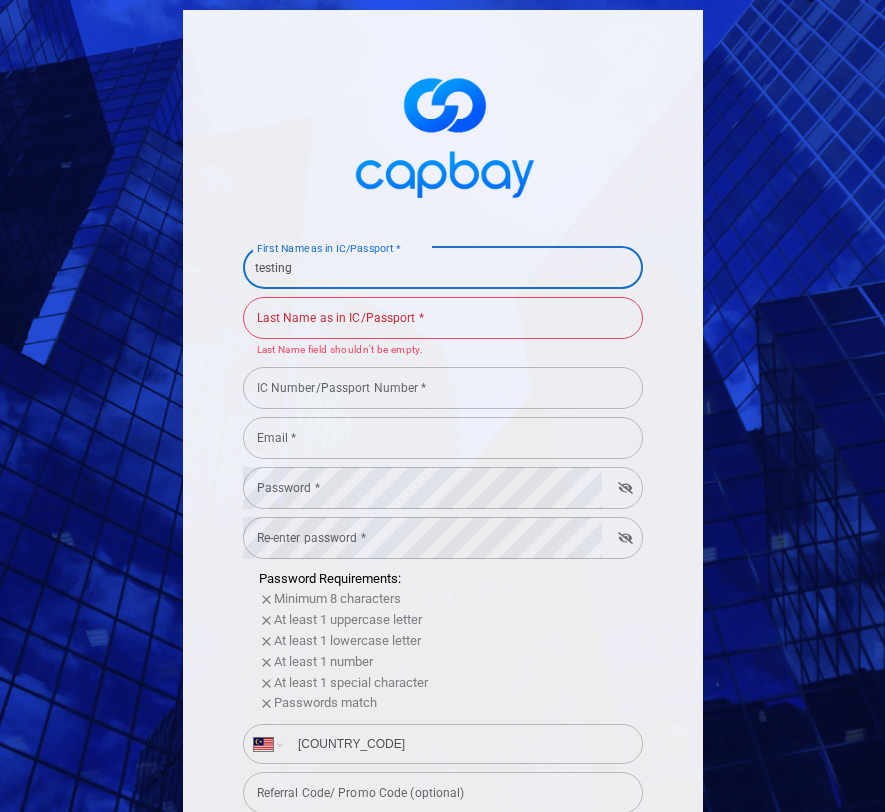 click on "testing" at bounding box center [443, 268] 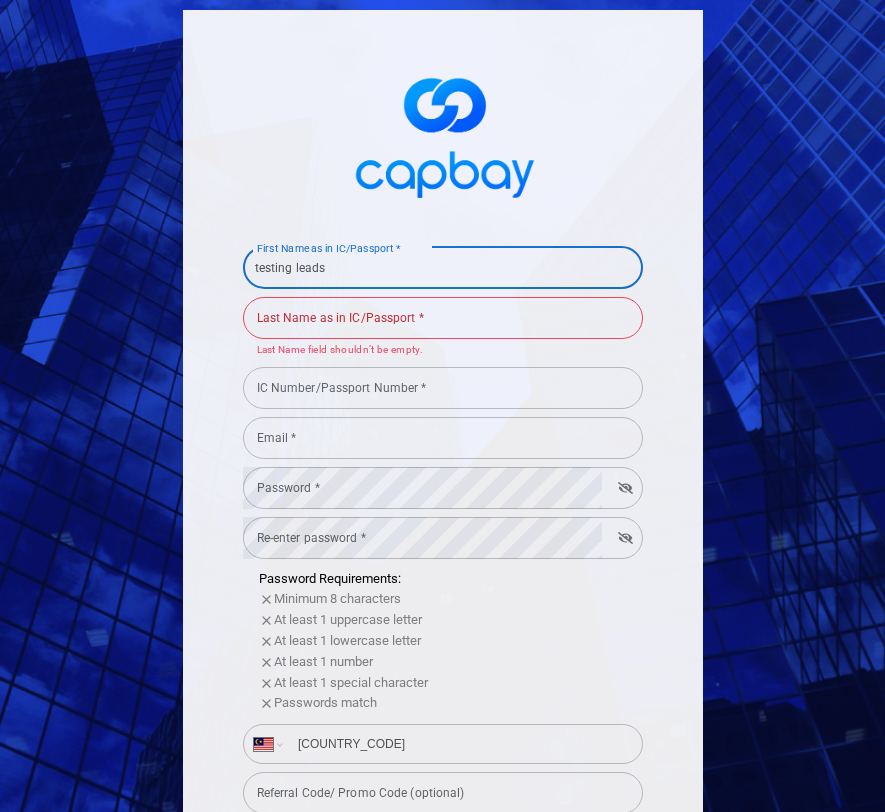 click on "testing leads" at bounding box center [443, 268] 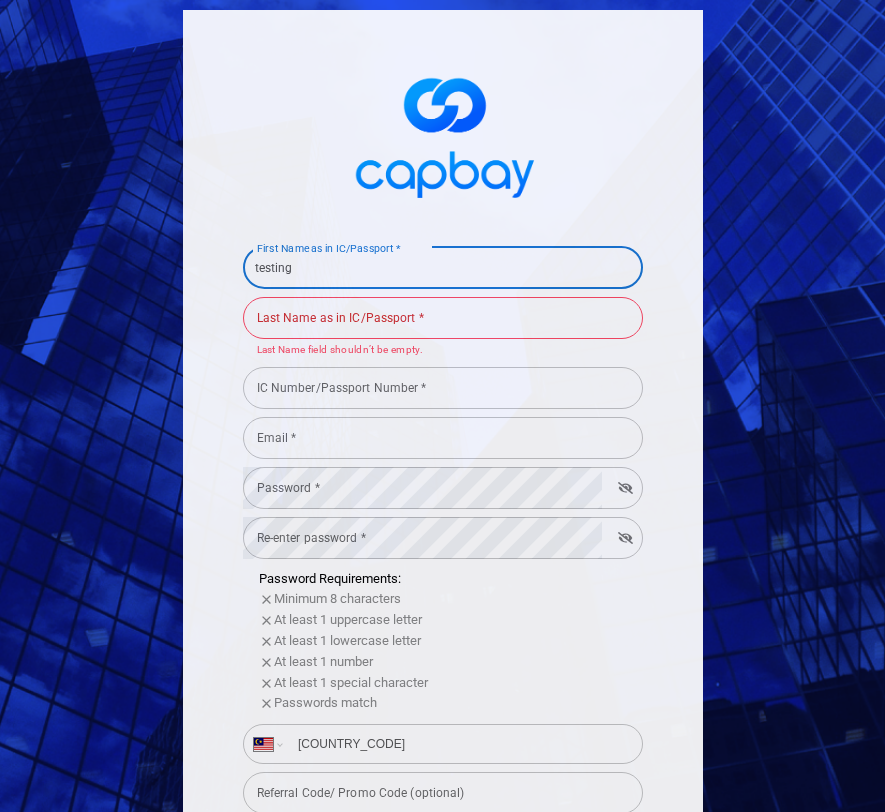 type on "testing" 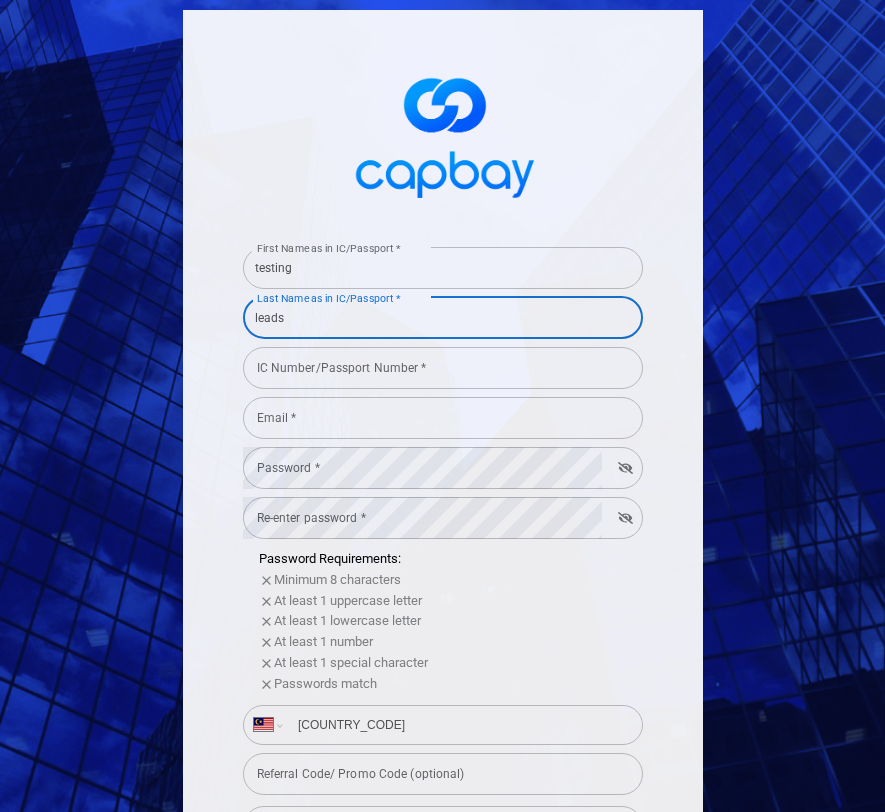 type on "leads" 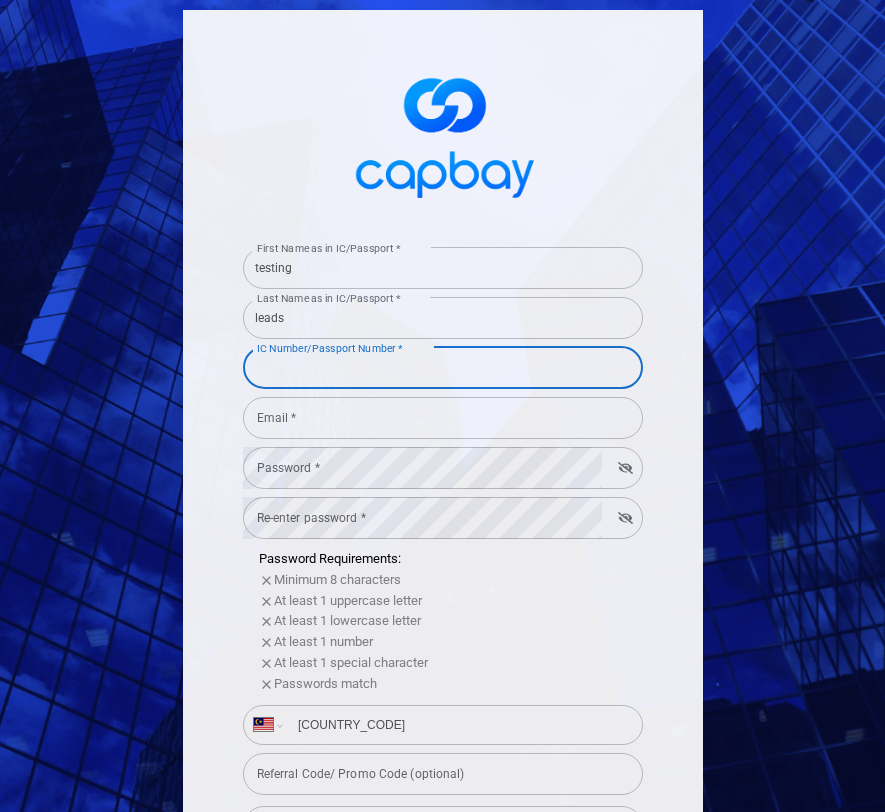 click on "testing" at bounding box center [443, 268] 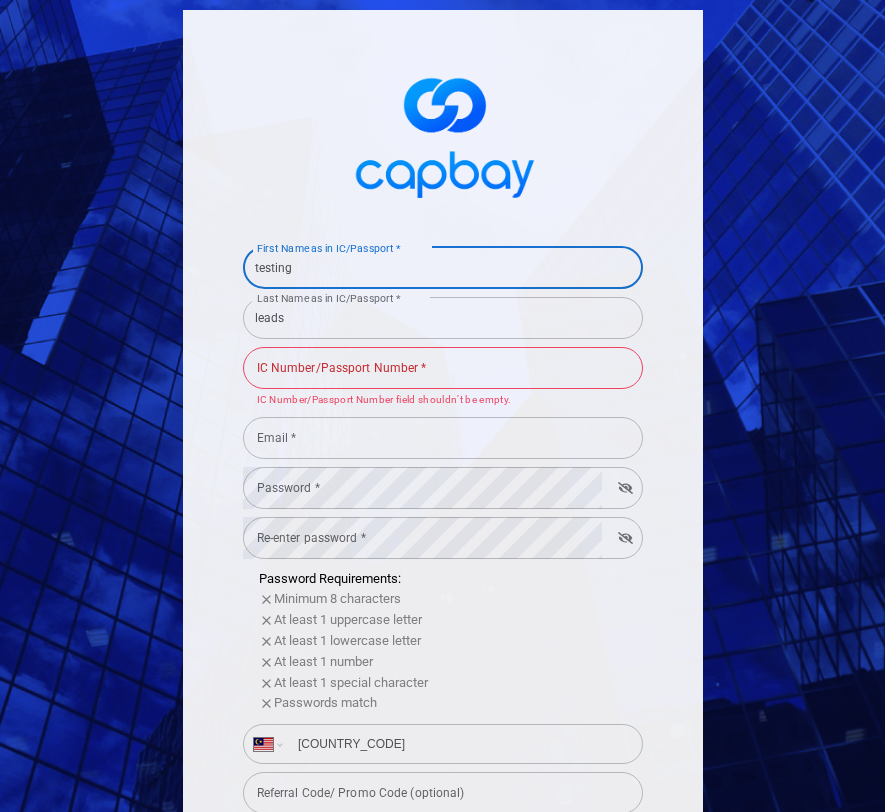 click on "testing" at bounding box center [443, 268] 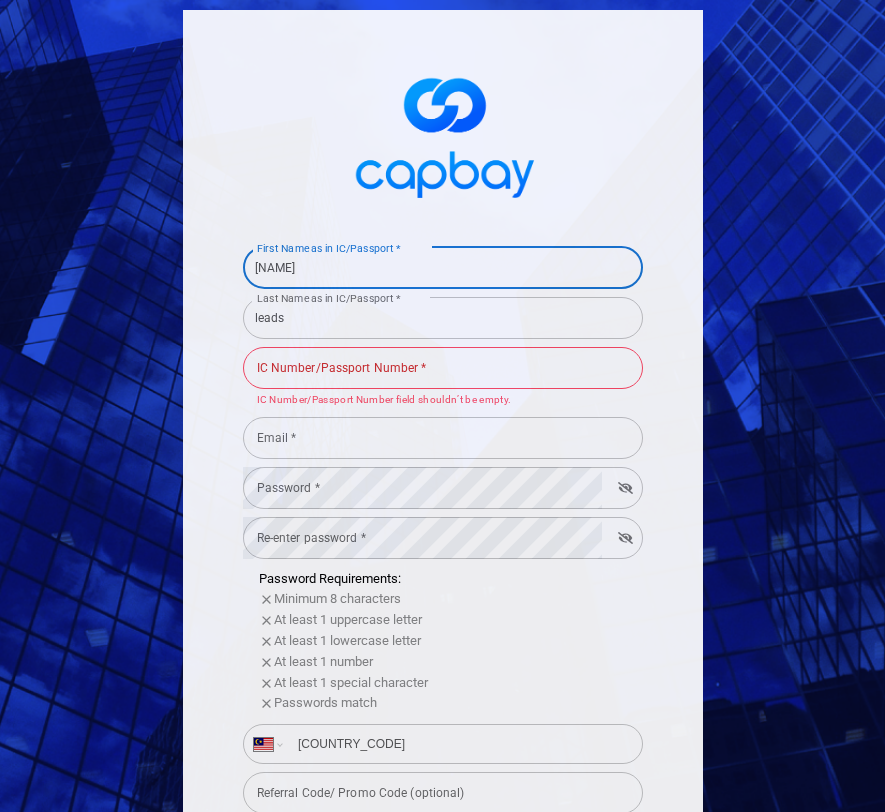 type on "taruna" 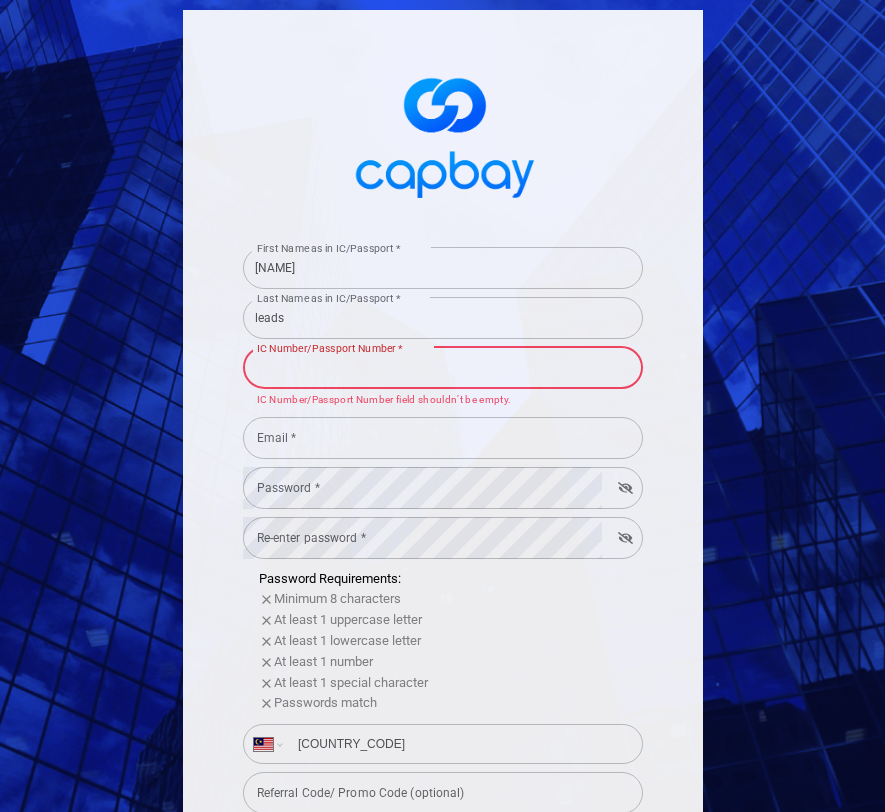 click on "IC Number/Passport Number *" at bounding box center [443, 368] 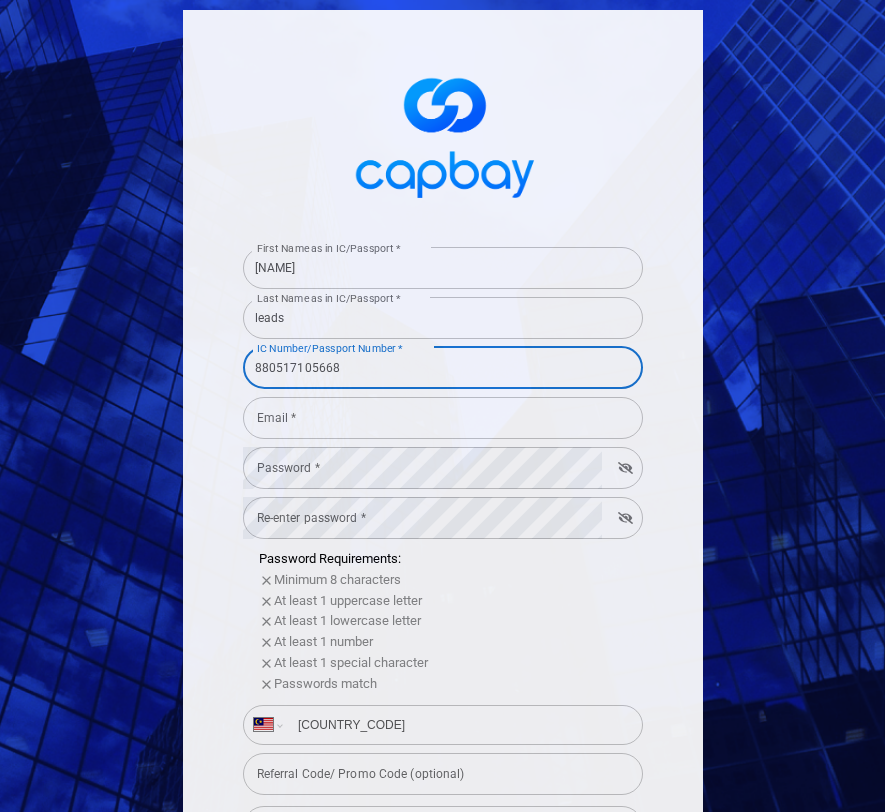 type on "880517105668" 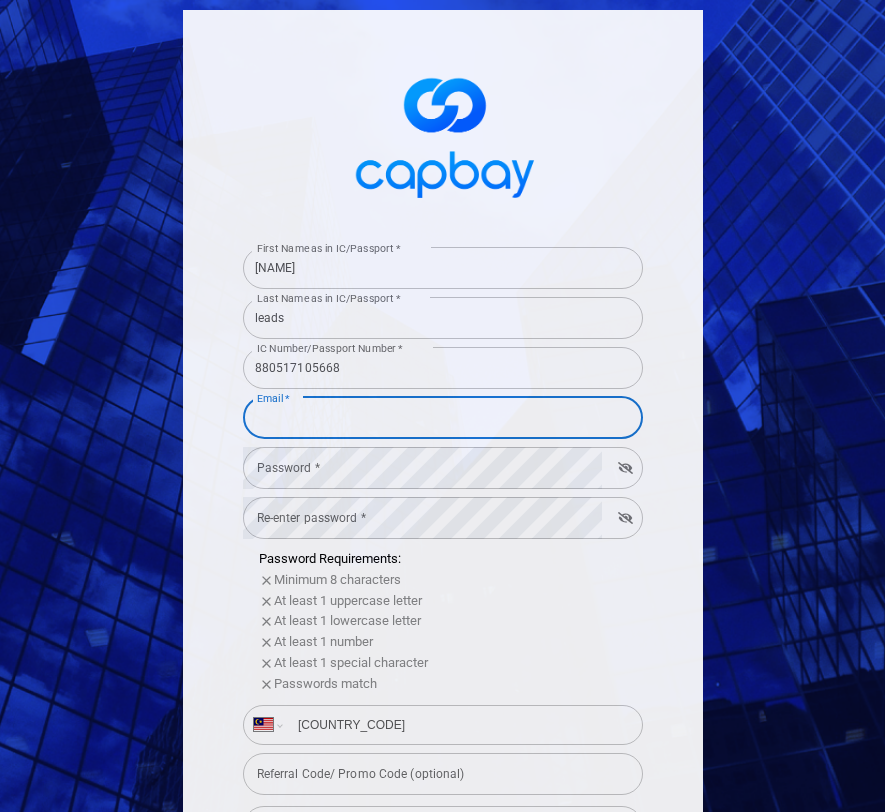 type on "test123@gmail.com" 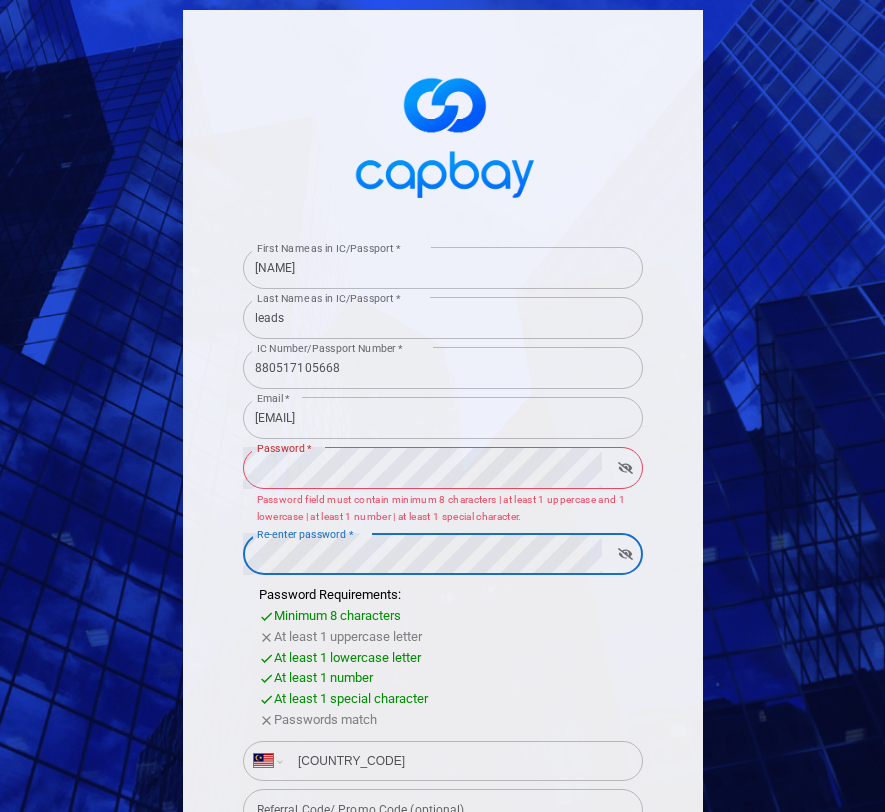 click on "First Name as in IC/Passport * taruna First Name as in IC/Passport * Last Name as in IC/Passport * leads Last Name as in IC/Passport * IC Number/Passport Number * 880517105668 IC Number/Passport Number * Email * test123@gmail.com Email * Password * Password * Password field must contain minimum 8 characters | at least 1 uppercase and 1 lowercase | at least 1 number | at least 1 special character. Re-enter password * Re-enter password * Password Requirements: Minimum 8 characters At least 1 uppercase letter At least 1 lowercase letter At least 1 number At least 1 special character Passwords match International Afghanistan Åland Islands Albania Algeria American Samoa Andorra Angola Anguilla Antigua and Barbuda Argentina Armenia Aruba Ascension Island Australia Austria Azerbaijan Bahamas Bahrain Bangladesh Barbados Belarus Belgium Belize Benin Bermuda Bhutan Bolivia Bonaire, Sint Eustatius and Saba Bosnia and Herzegovina Botswana Brazil British Indian Ocean Territory Brunei Darussalam Bulgaria Burkina Faso Chad" at bounding box center (443, 661) 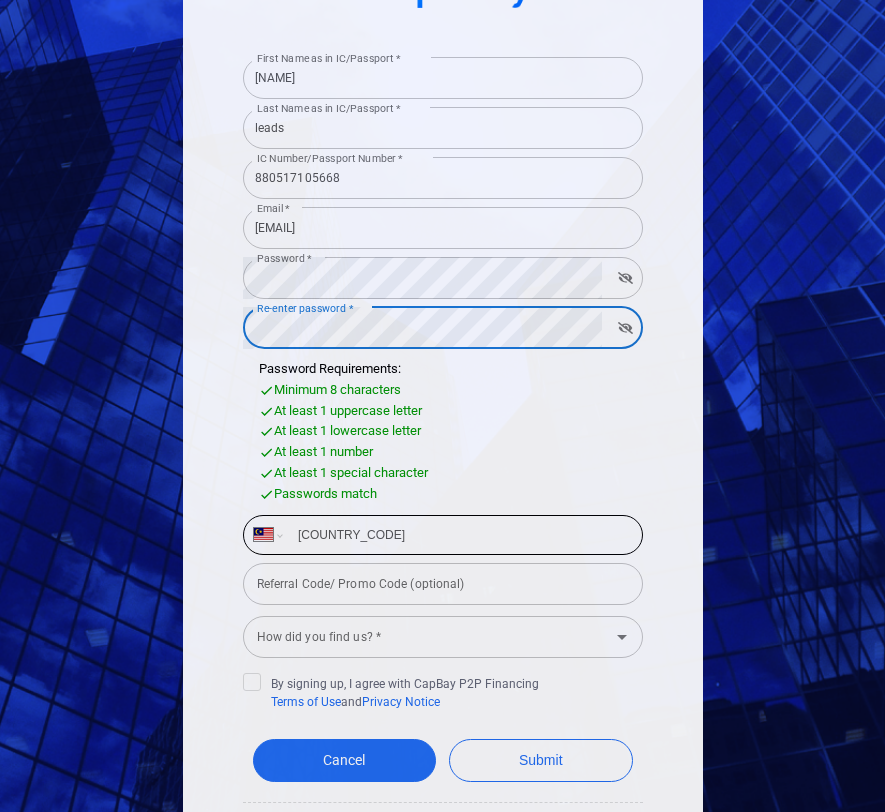scroll, scrollTop: 194, scrollLeft: 0, axis: vertical 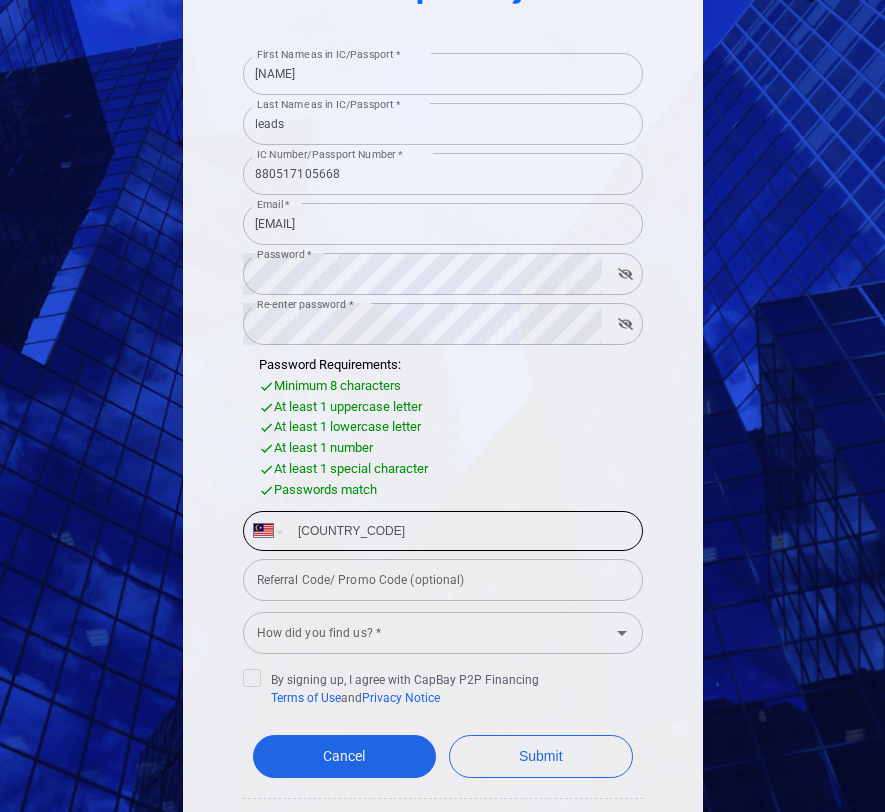 click on "+60" at bounding box center (459, 531) 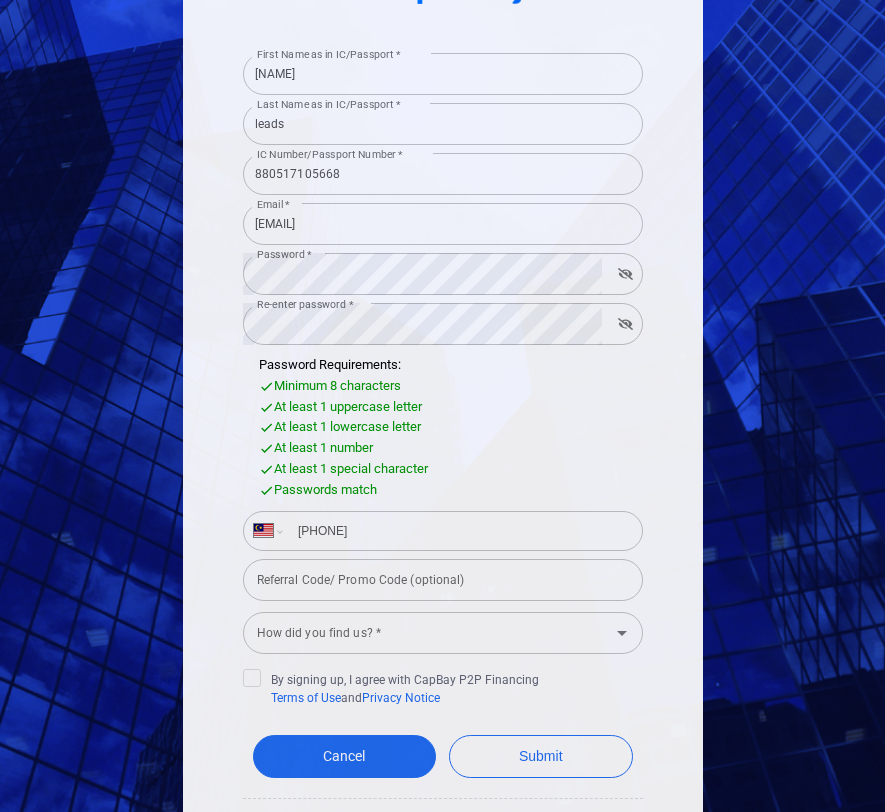 type on "+60 18 977 901" 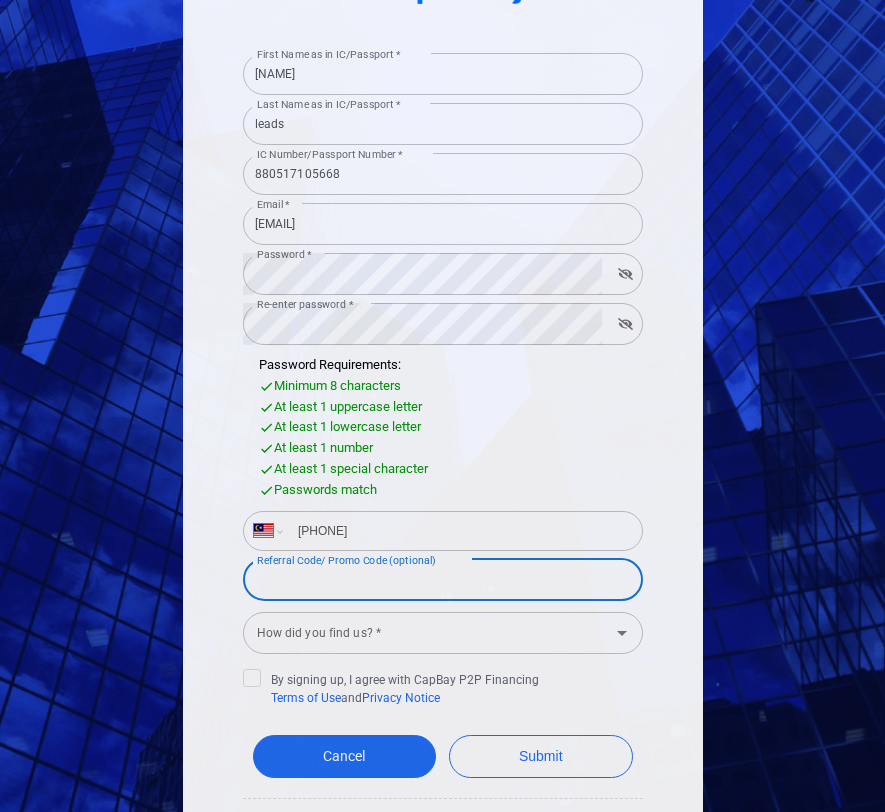 click on "Referral Code/ Promo Code (optional)" at bounding box center (443, 580) 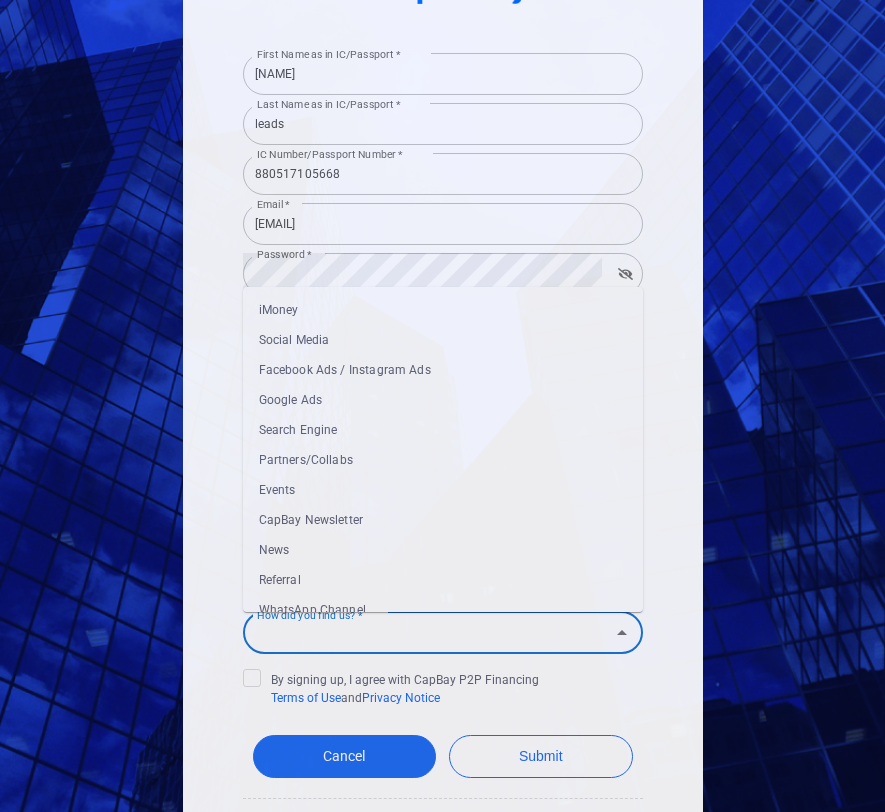 click on "How did you find us? *" at bounding box center [426, 632] 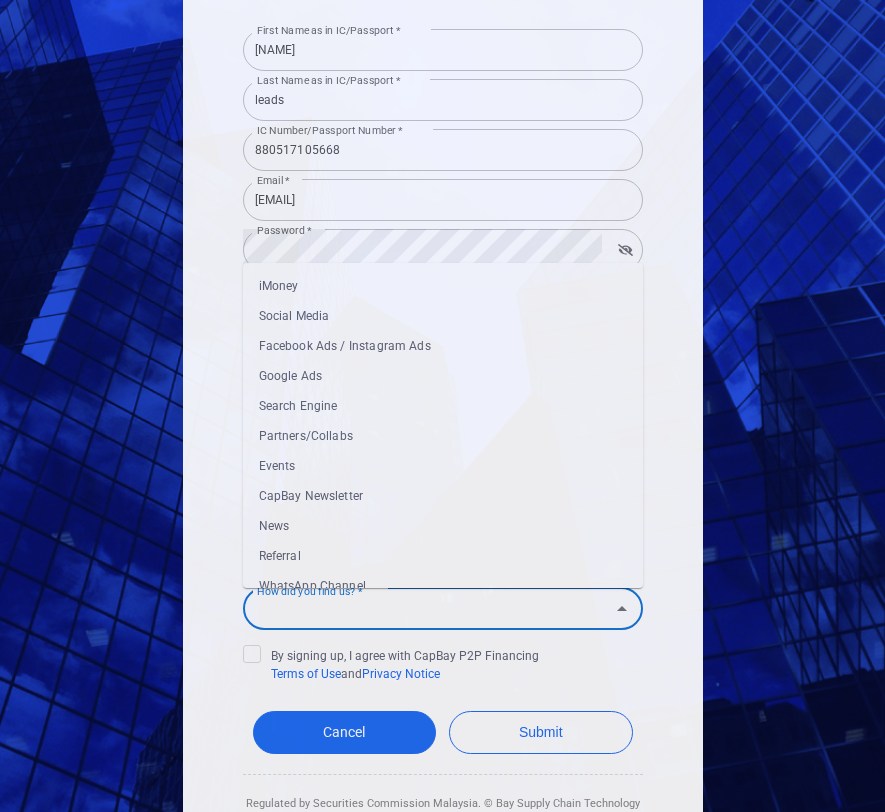 scroll, scrollTop: 225, scrollLeft: 0, axis: vertical 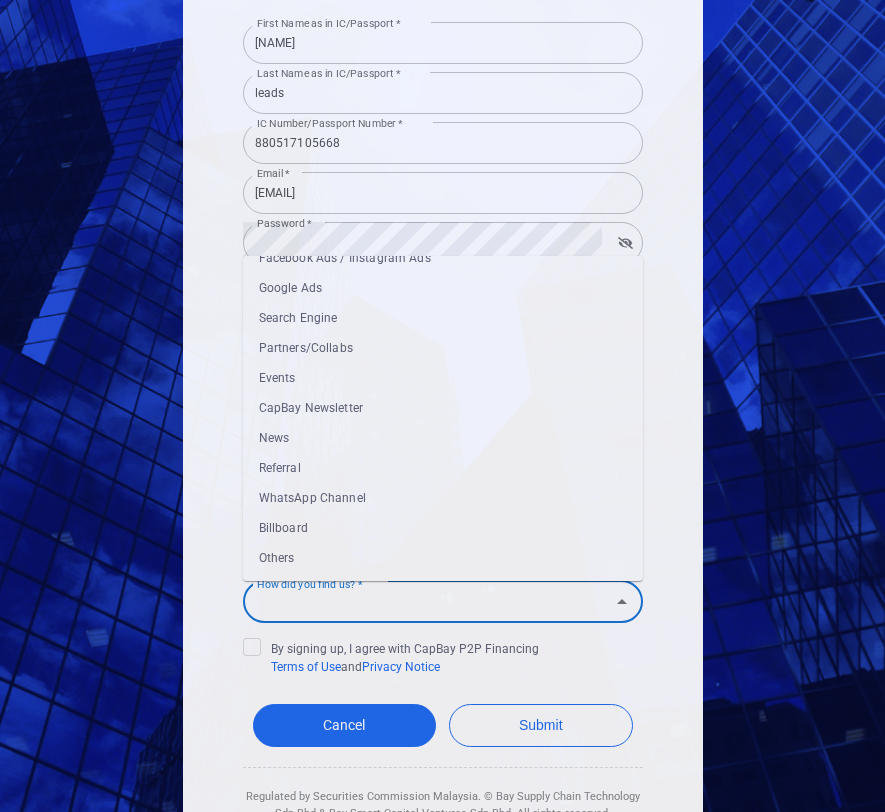 click on "Others" at bounding box center [443, 558] 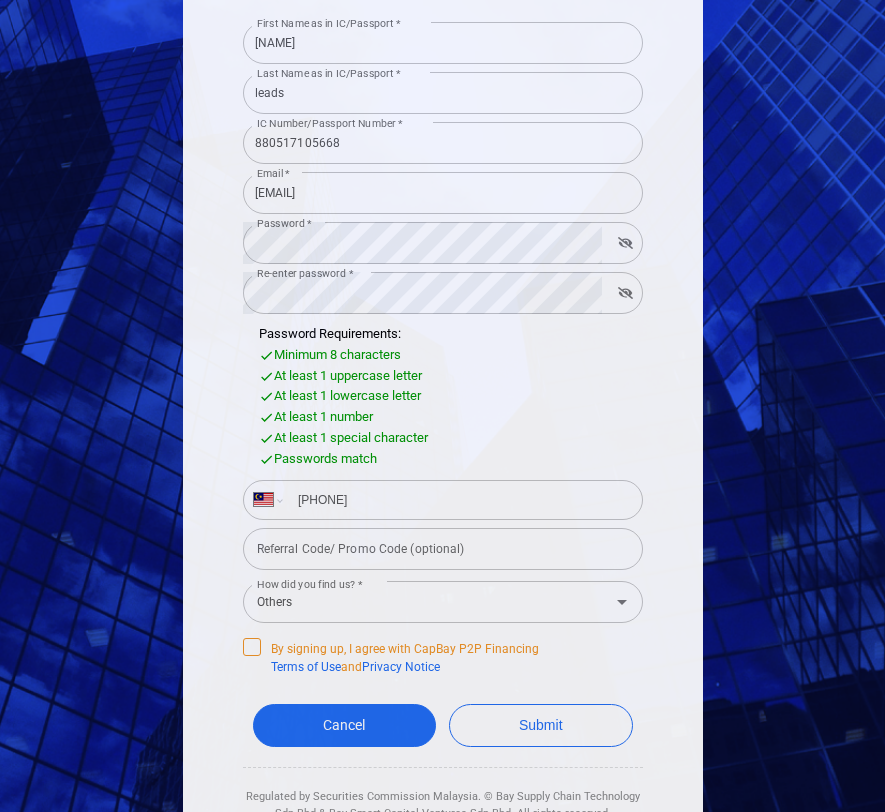 click 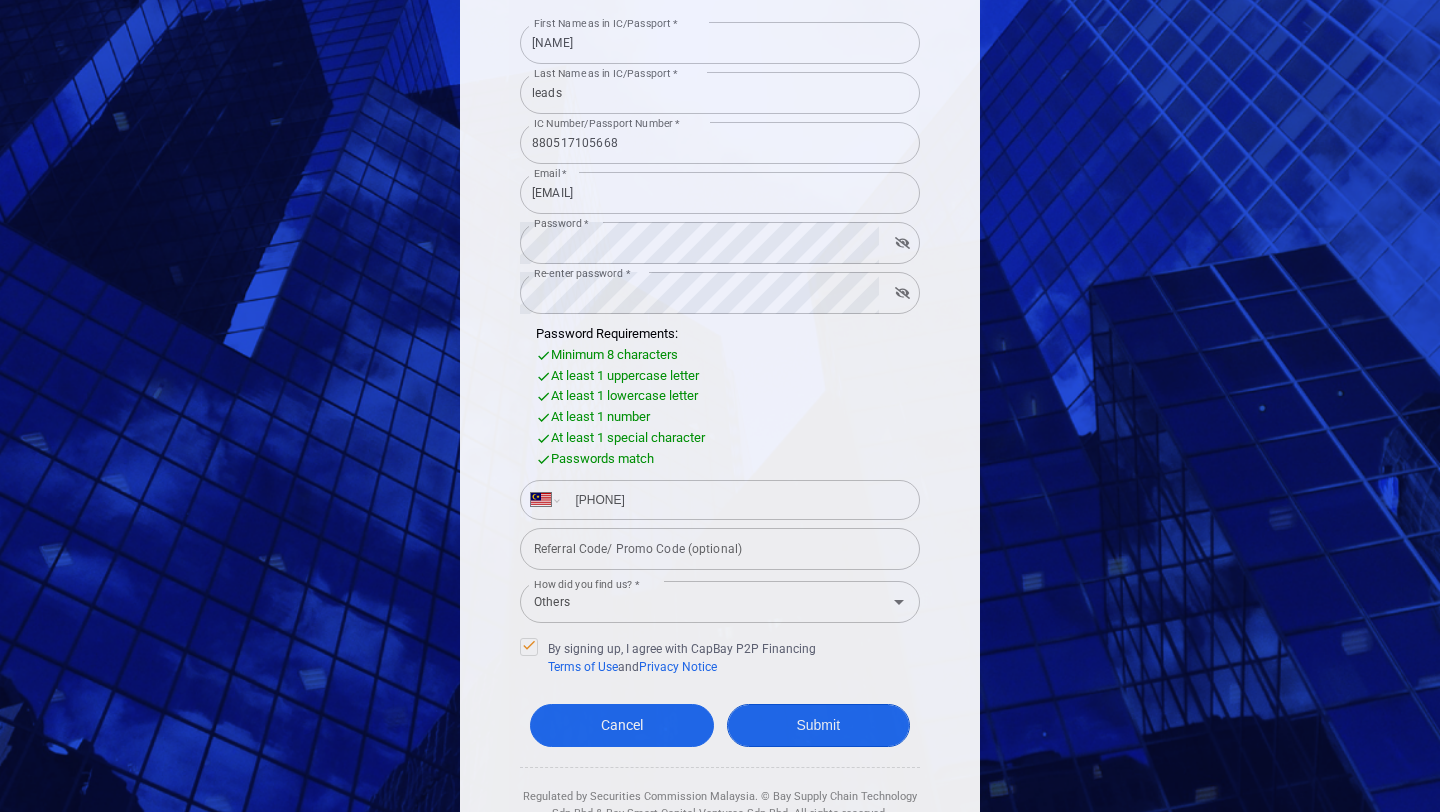 click on "Submit" at bounding box center (819, 725) 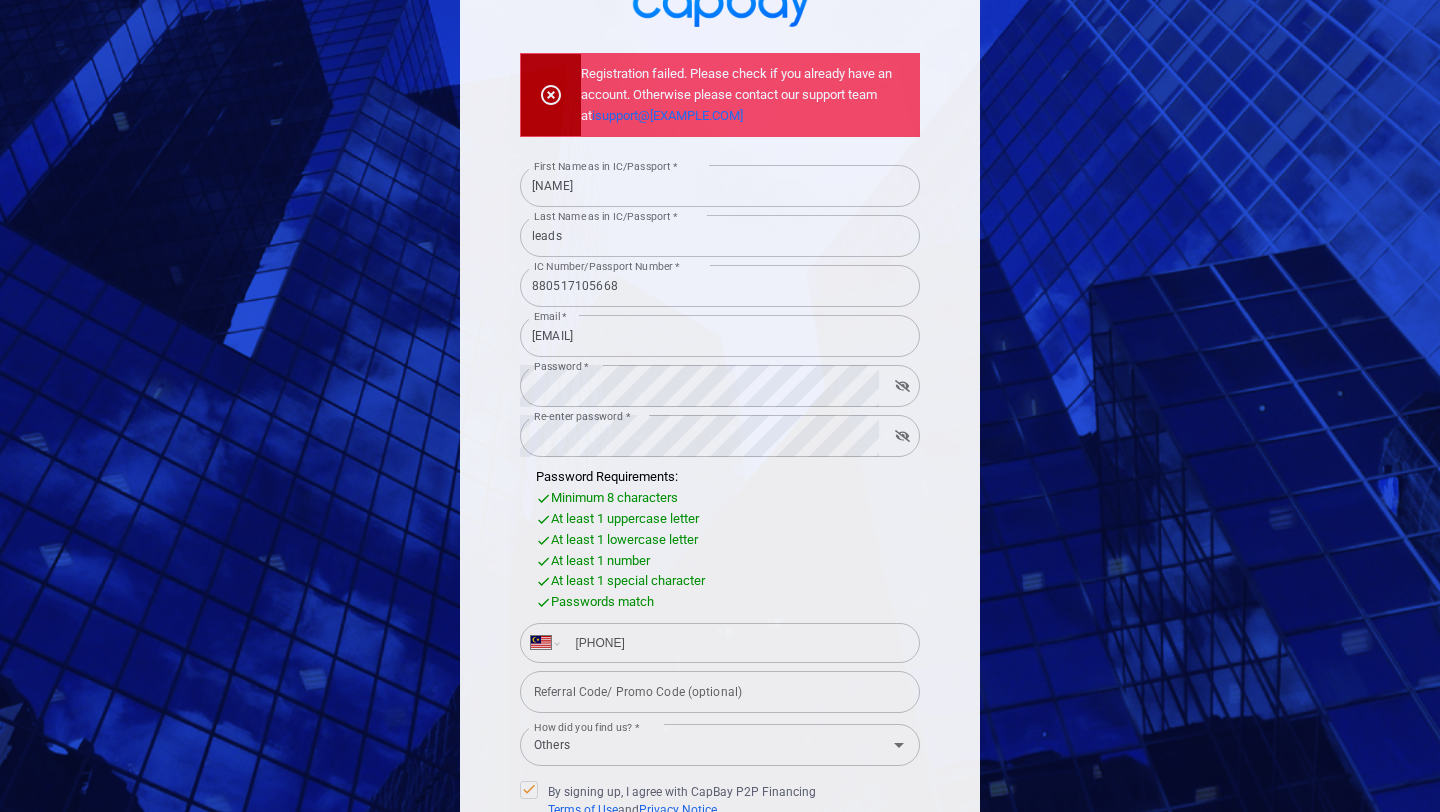 scroll, scrollTop: 167, scrollLeft: 0, axis: vertical 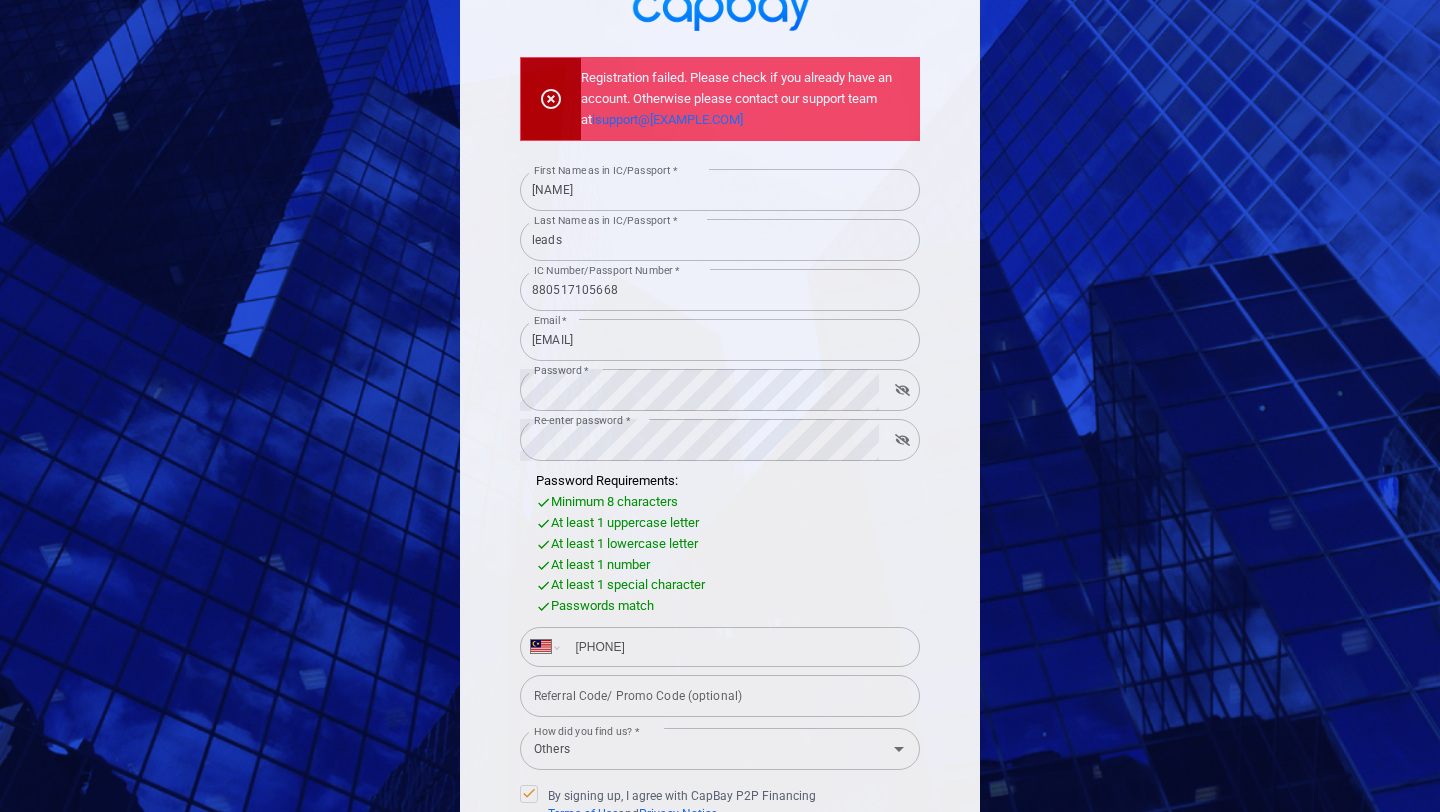 click on "test123@gmail.com" at bounding box center (720, 340) 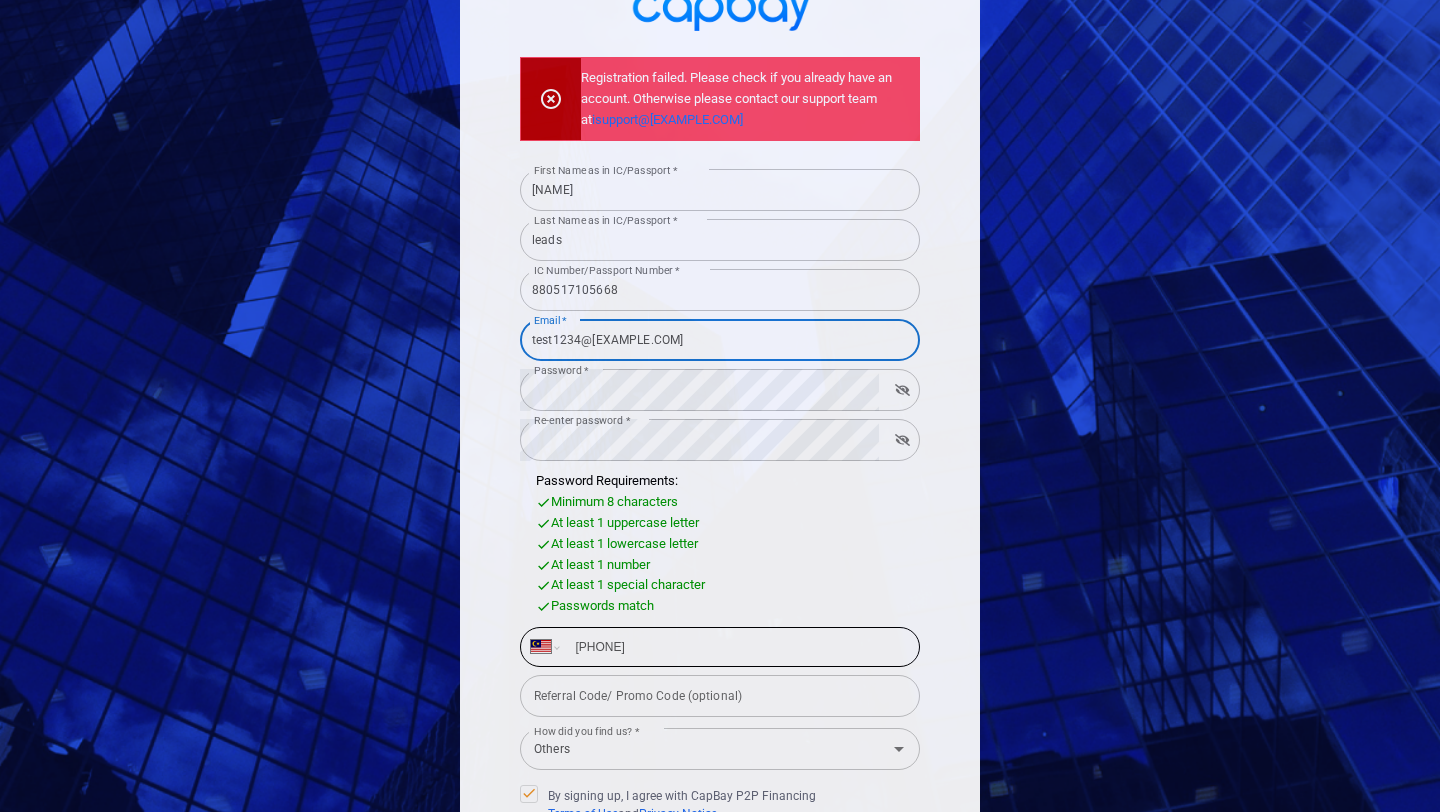 scroll, scrollTop: 384, scrollLeft: 0, axis: vertical 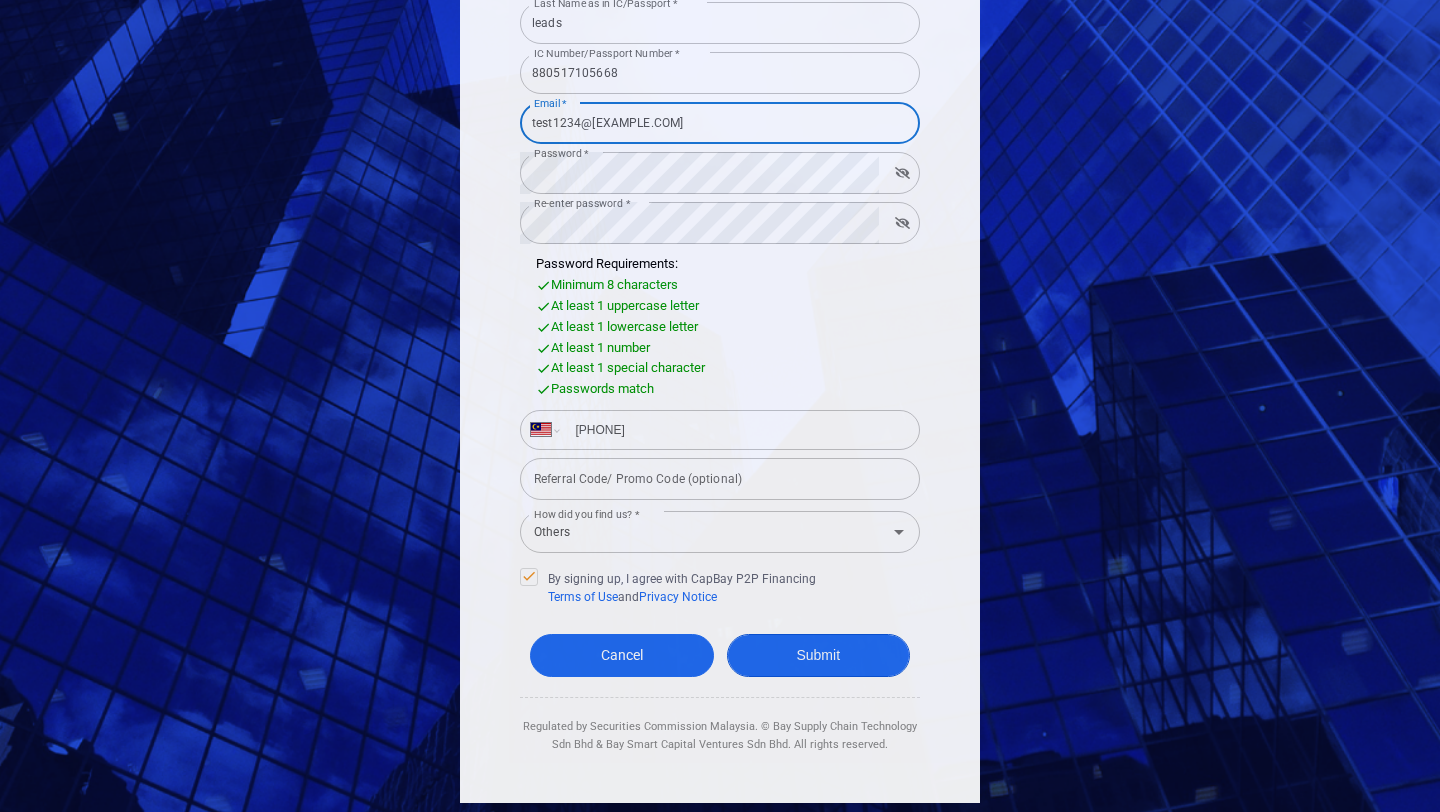 type on "test1234@gmail.com" 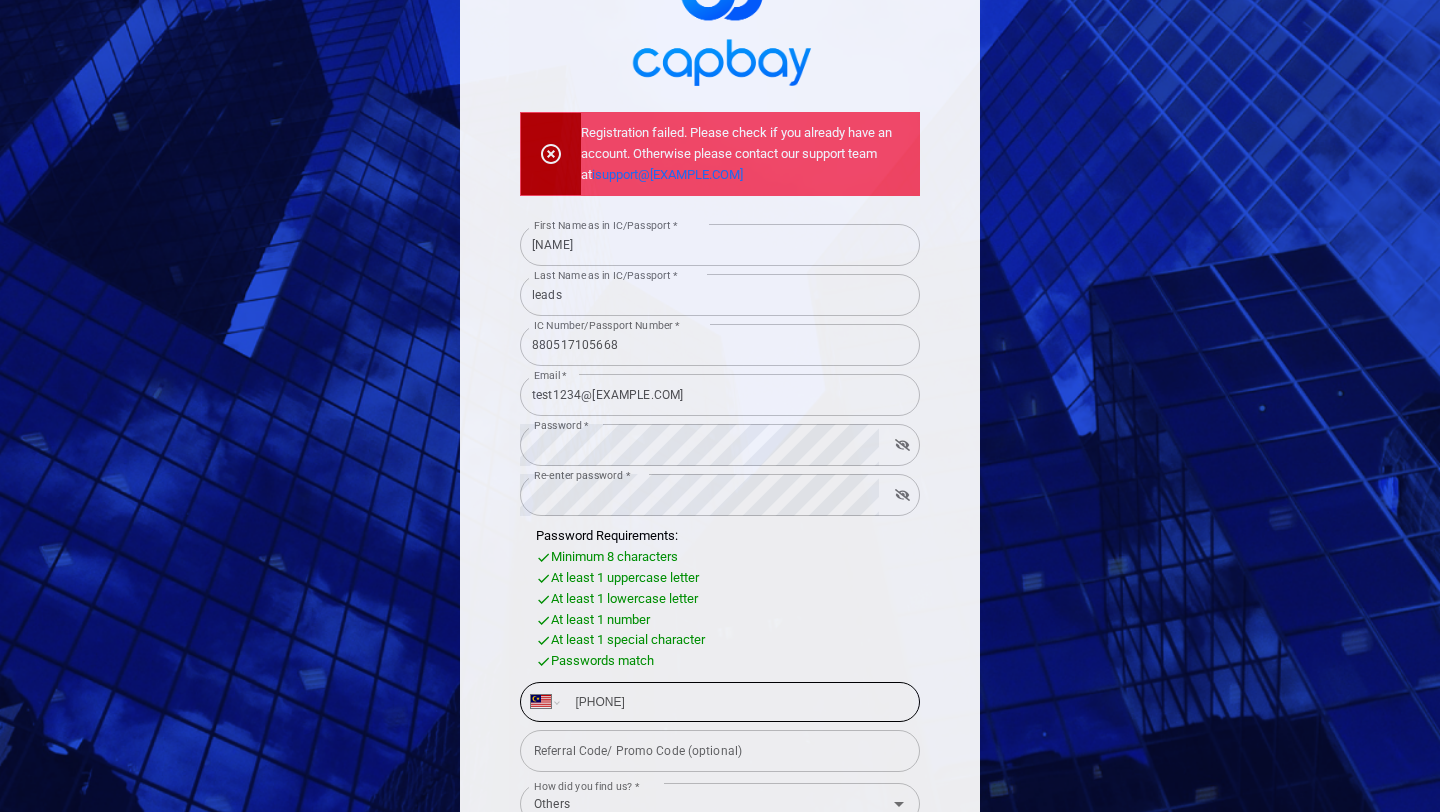 scroll, scrollTop: 0, scrollLeft: 0, axis: both 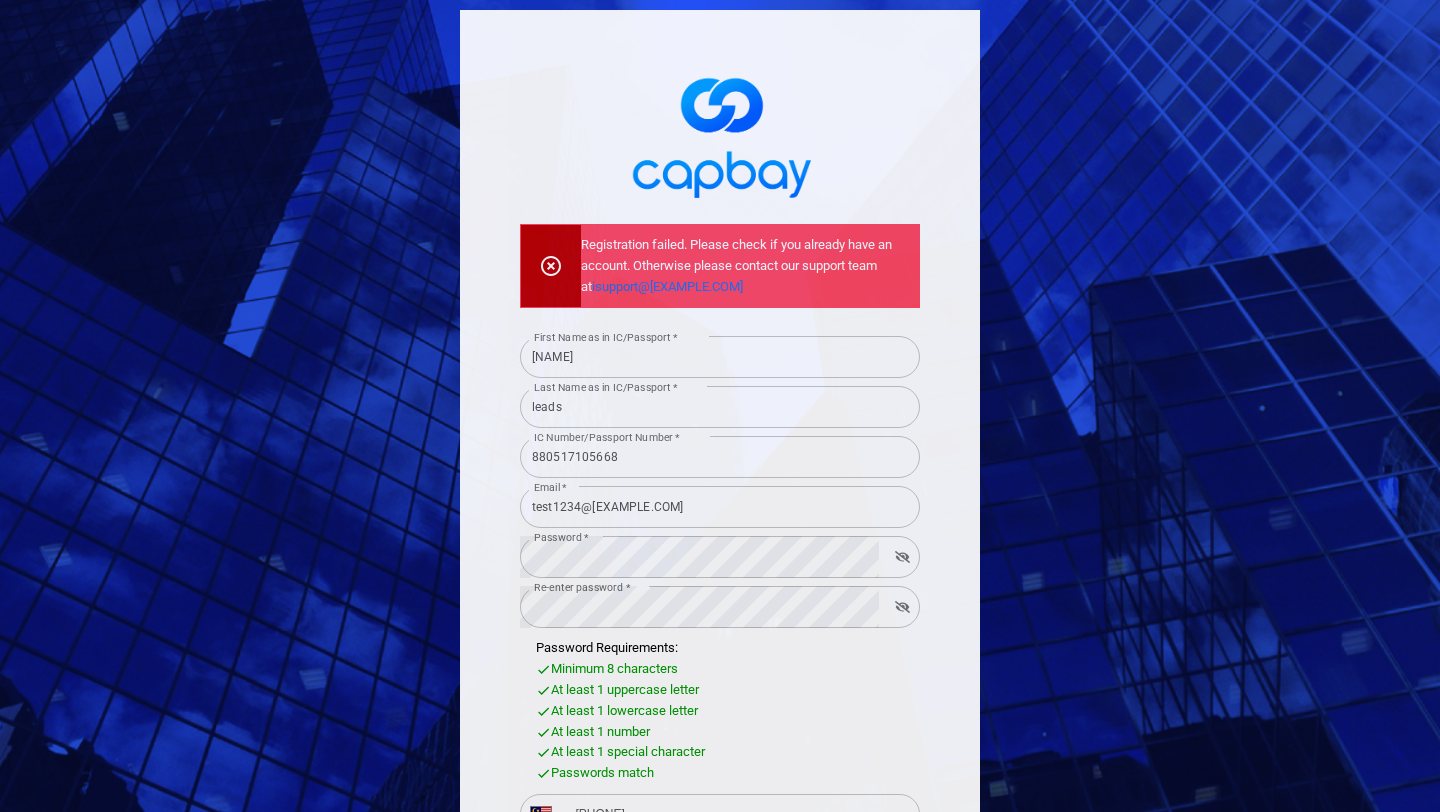 click on "Registration failed. Please check if you already have an account. Otherwise please contact our support team at  isupport@capbay.com First Name as in IC/Passport * taruna First Name as in IC/Passport * Last Name as in IC/Passport * leads Last Name as in IC/Passport * IC Number/Passport Number * 880517105668 IC Number/Passport Number * Email * test1234@gmail.com Email * Password * Password * Re-enter password * Re-enter password * Password Requirements: Minimum 8 characters At least 1 uppercase letter At least 1 lowercase letter At least 1 number At least 1 special character Passwords match International Afghanistan Åland Islands Albania Algeria American Samoa Andorra Angola Anguilla Antigua and Barbuda Argentina Armenia Aruba Ascension Island Australia Austria Azerbaijan Bahamas Bahrain Bangladesh Barbados Belarus Belgium Belize Benin Bermuda Bhutan Bolivia Bonaire, Sint Eustatius and Saba Bosnia and Herzegovina Botswana Brazil British Indian Ocean Territory Brunei Darussalam Bulgaria Burkina Faso Burma Chad" at bounding box center (720, 598) 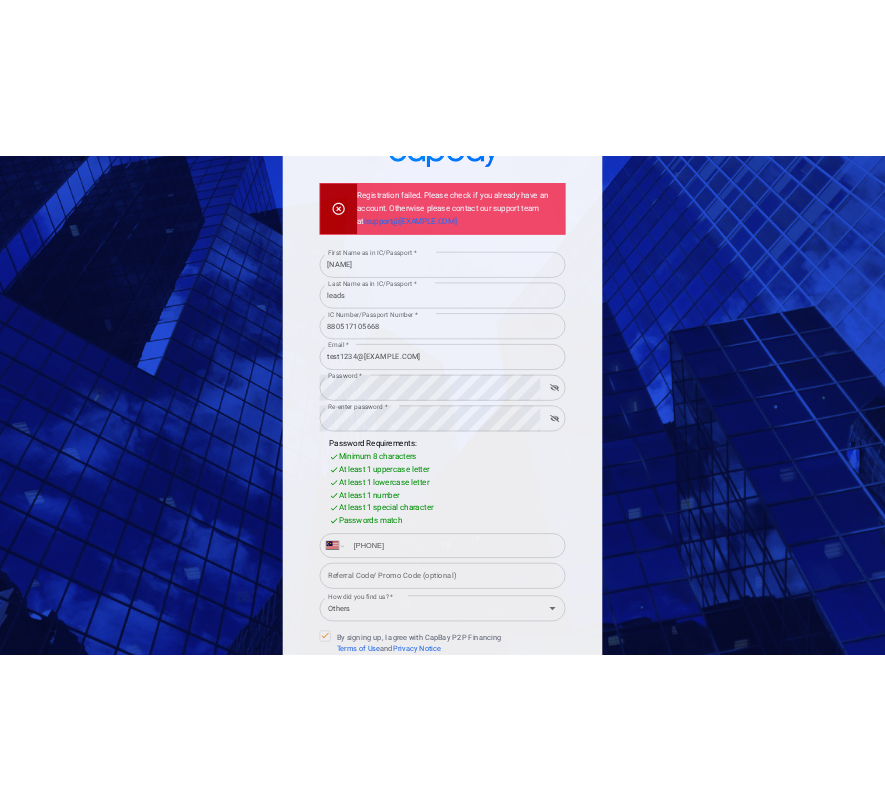 scroll, scrollTop: 384, scrollLeft: 0, axis: vertical 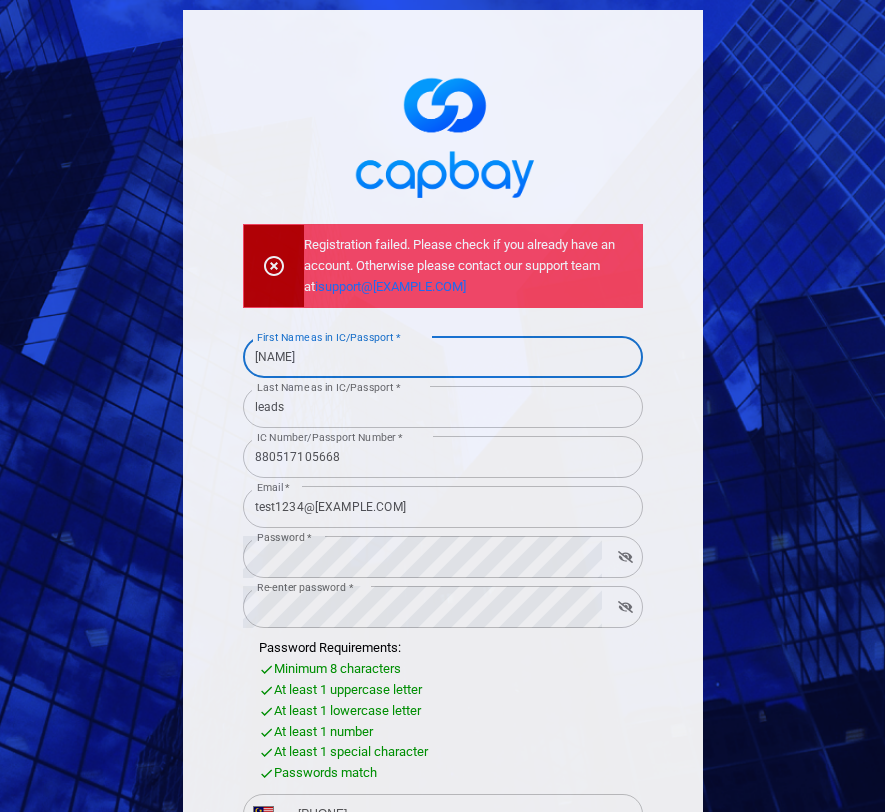 click on "taruna" at bounding box center (443, 357) 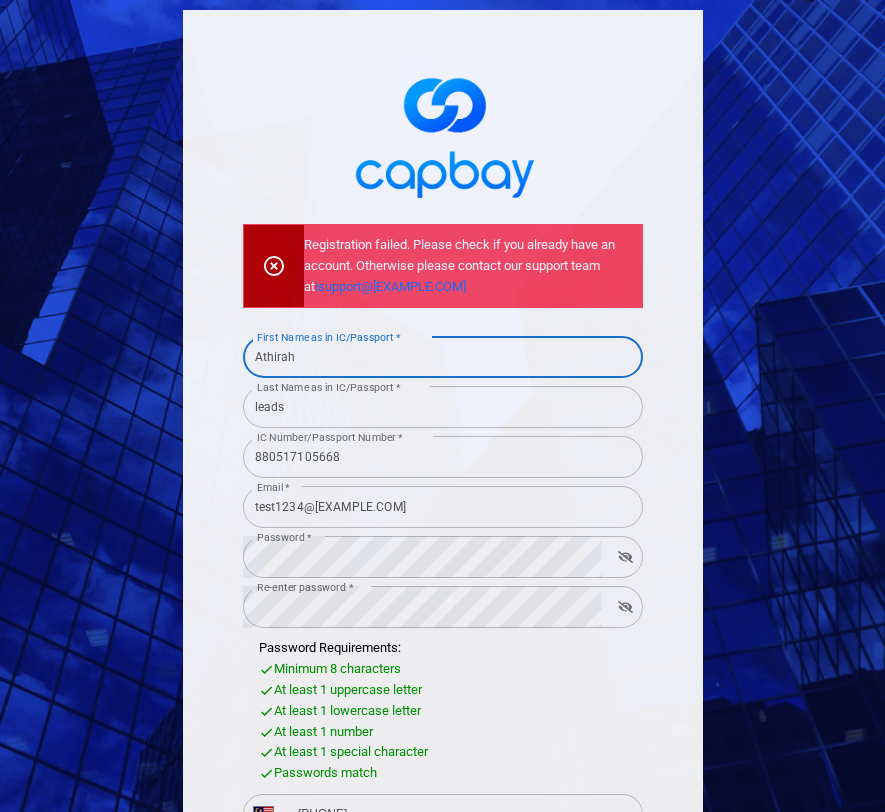 type on "Athirah" 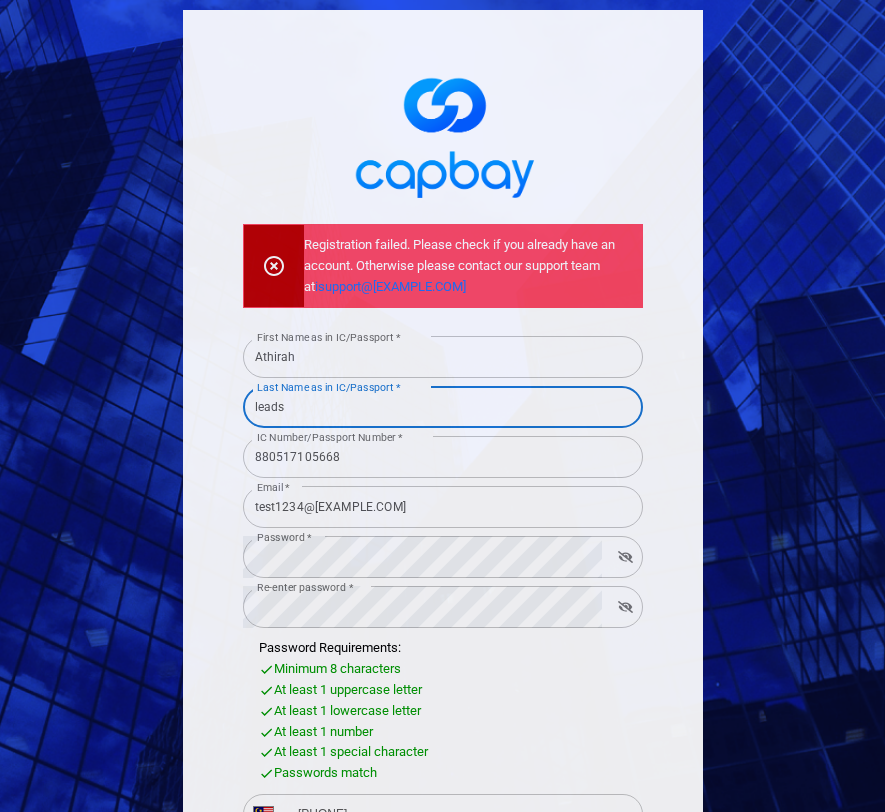 click on "leads" at bounding box center [443, 407] 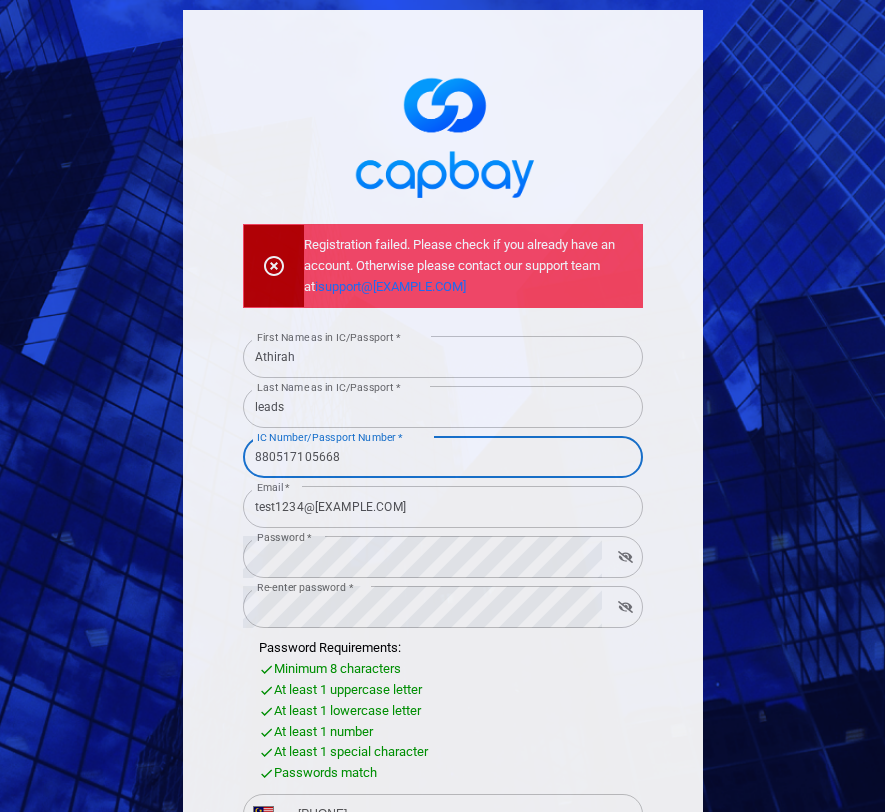 click on "880517105668" at bounding box center (443, 457) 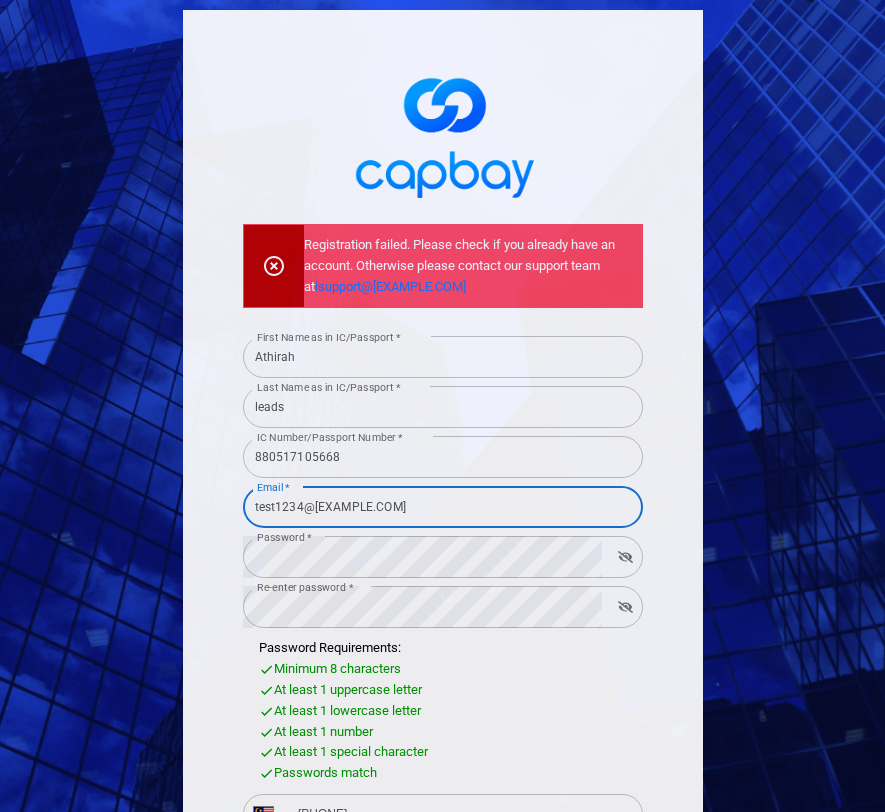 drag, startPoint x: 302, startPoint y: 505, endPoint x: 248, endPoint y: 505, distance: 54 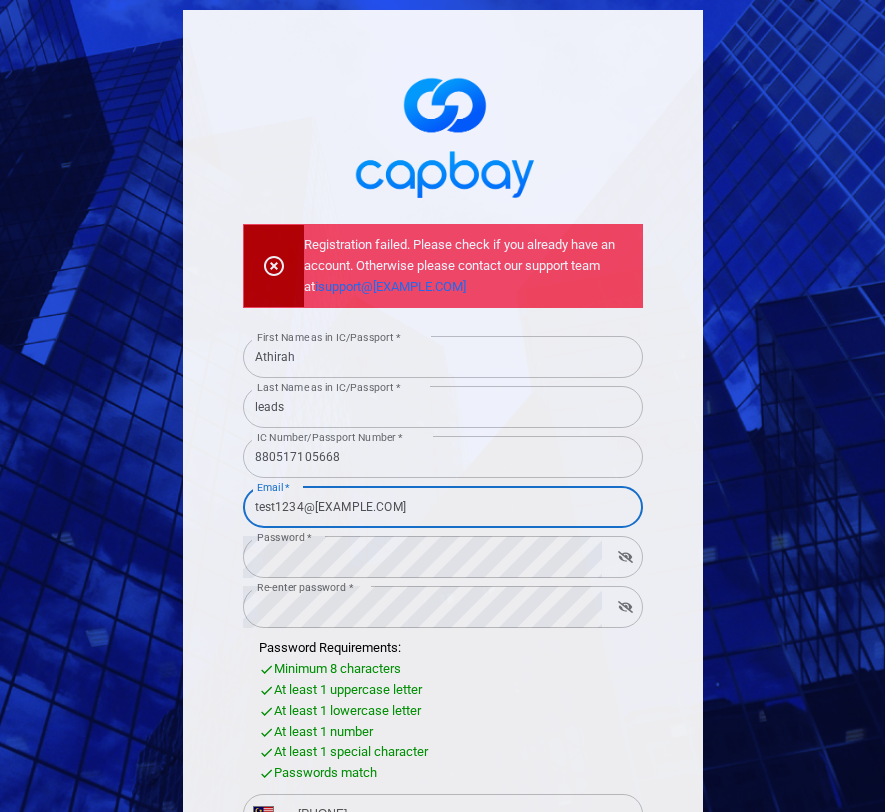 click on "test1234@gmail.com" at bounding box center (443, 507) 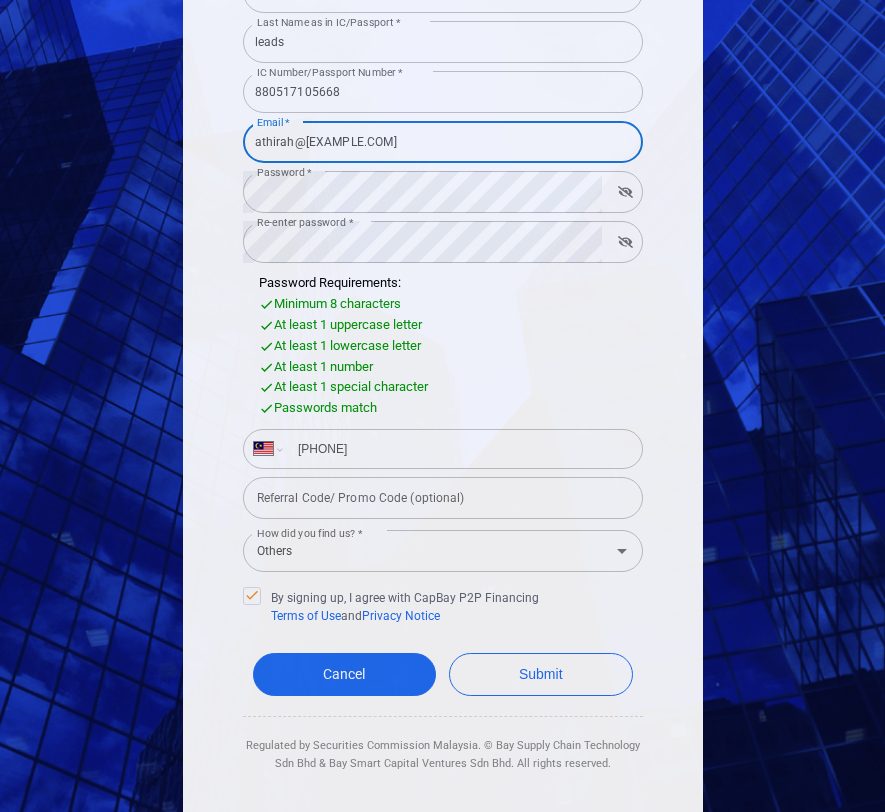 scroll, scrollTop: 366, scrollLeft: 0, axis: vertical 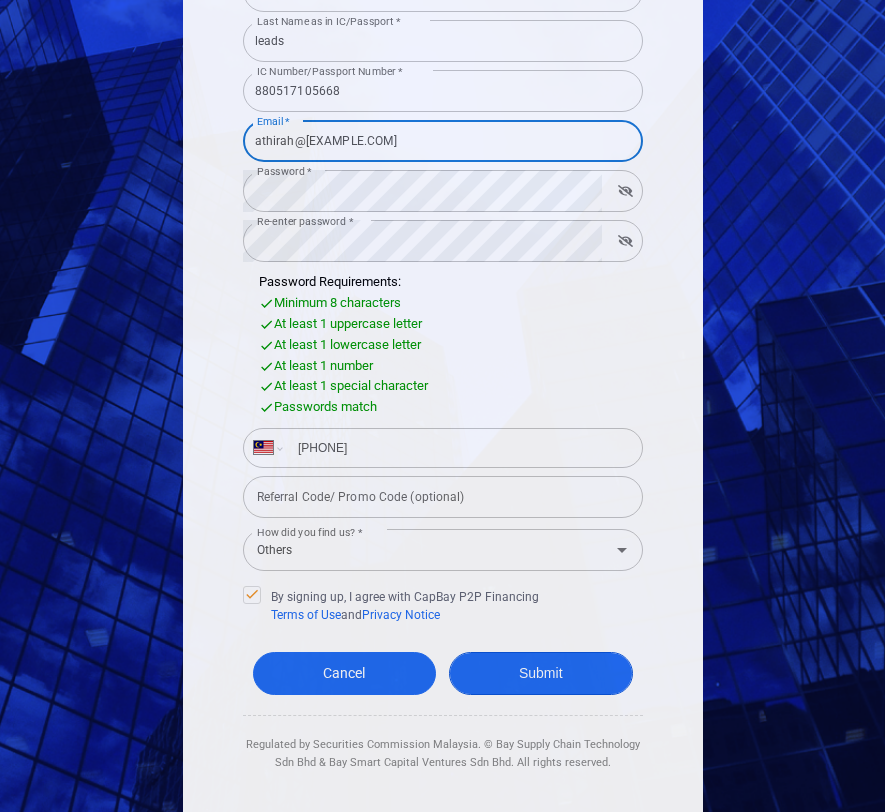 type on "athirah@gmail.com" 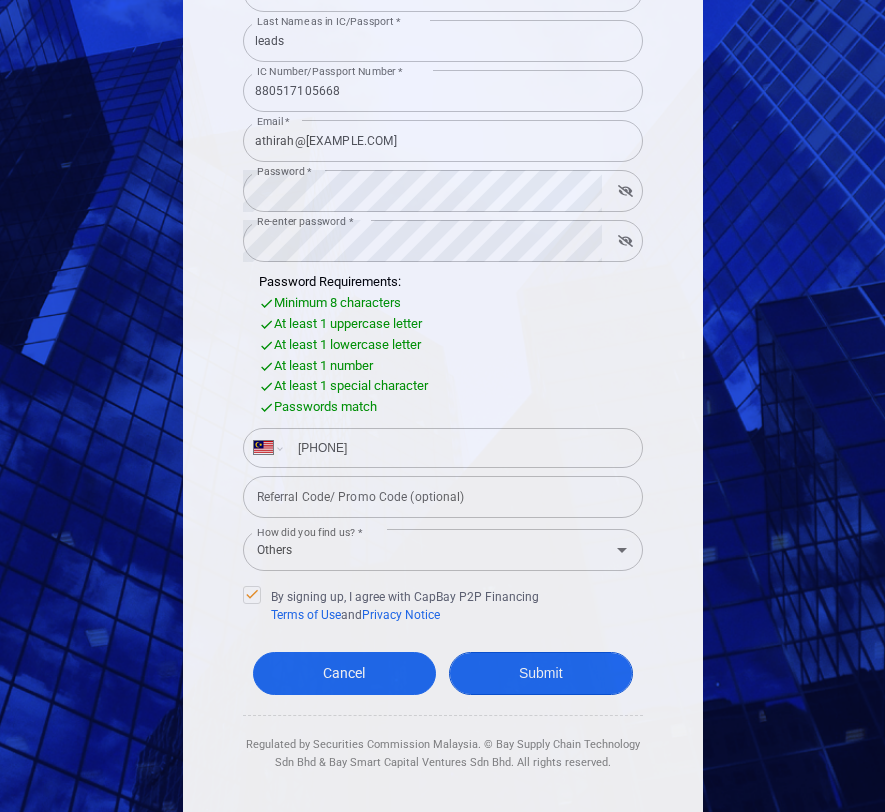 click on "Submit" at bounding box center (541, 673) 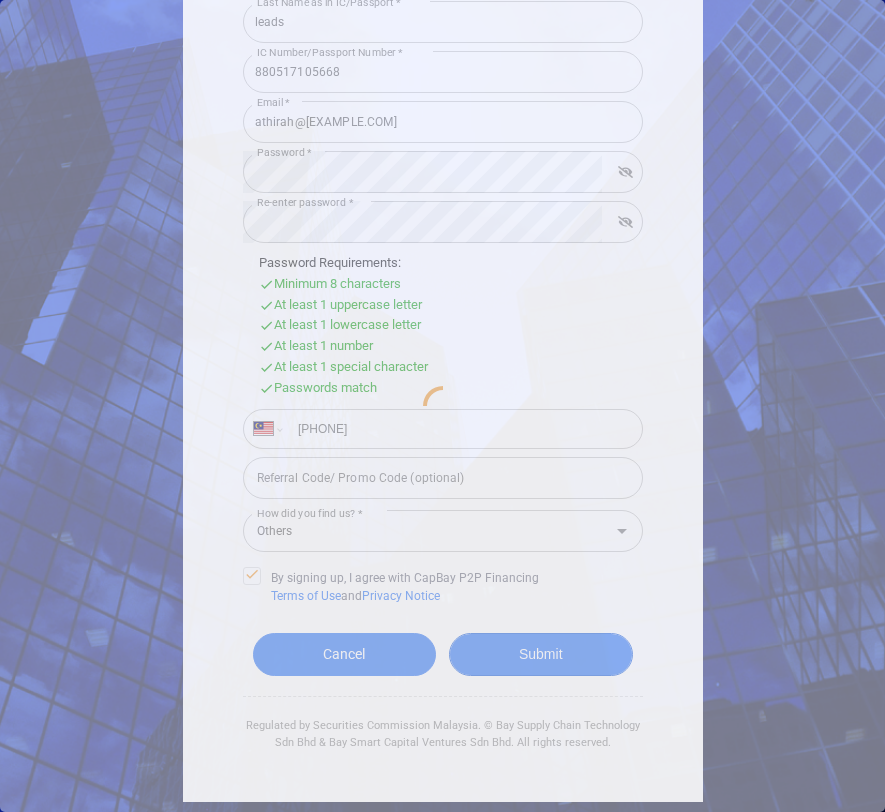 scroll, scrollTop: 276, scrollLeft: 0, axis: vertical 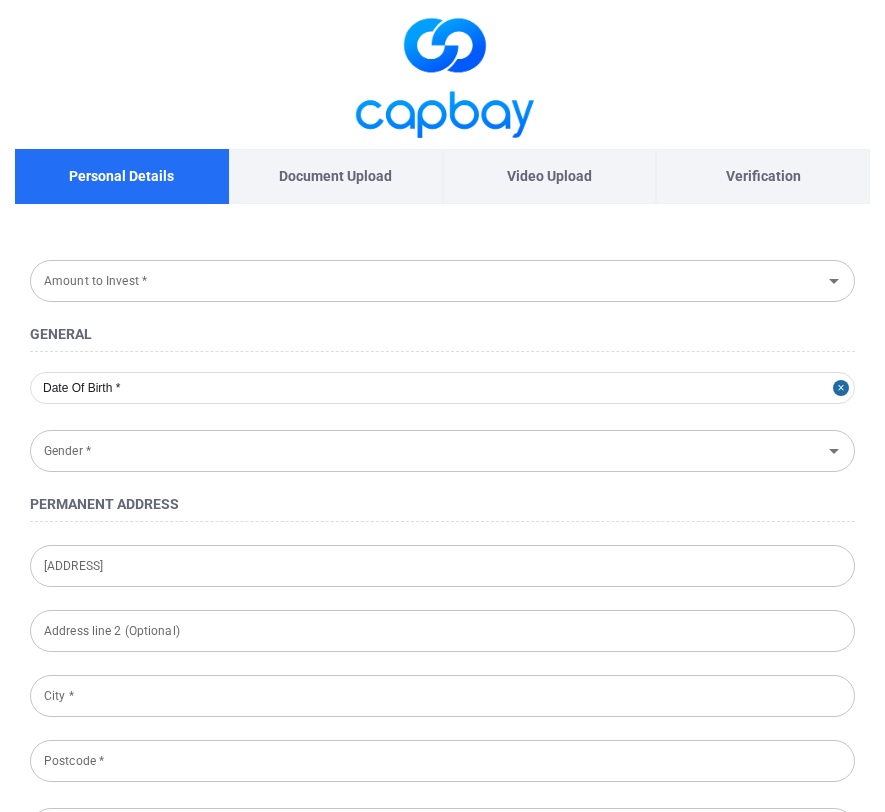 type on "1988-05-17" 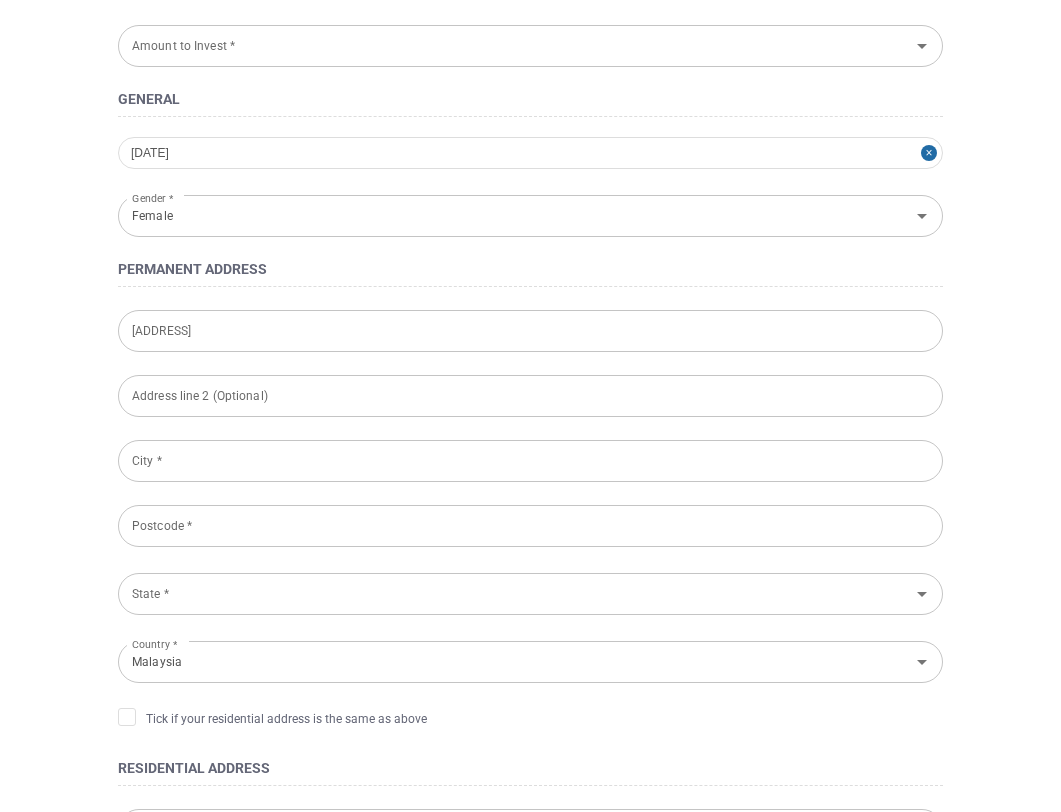scroll, scrollTop: 0, scrollLeft: 0, axis: both 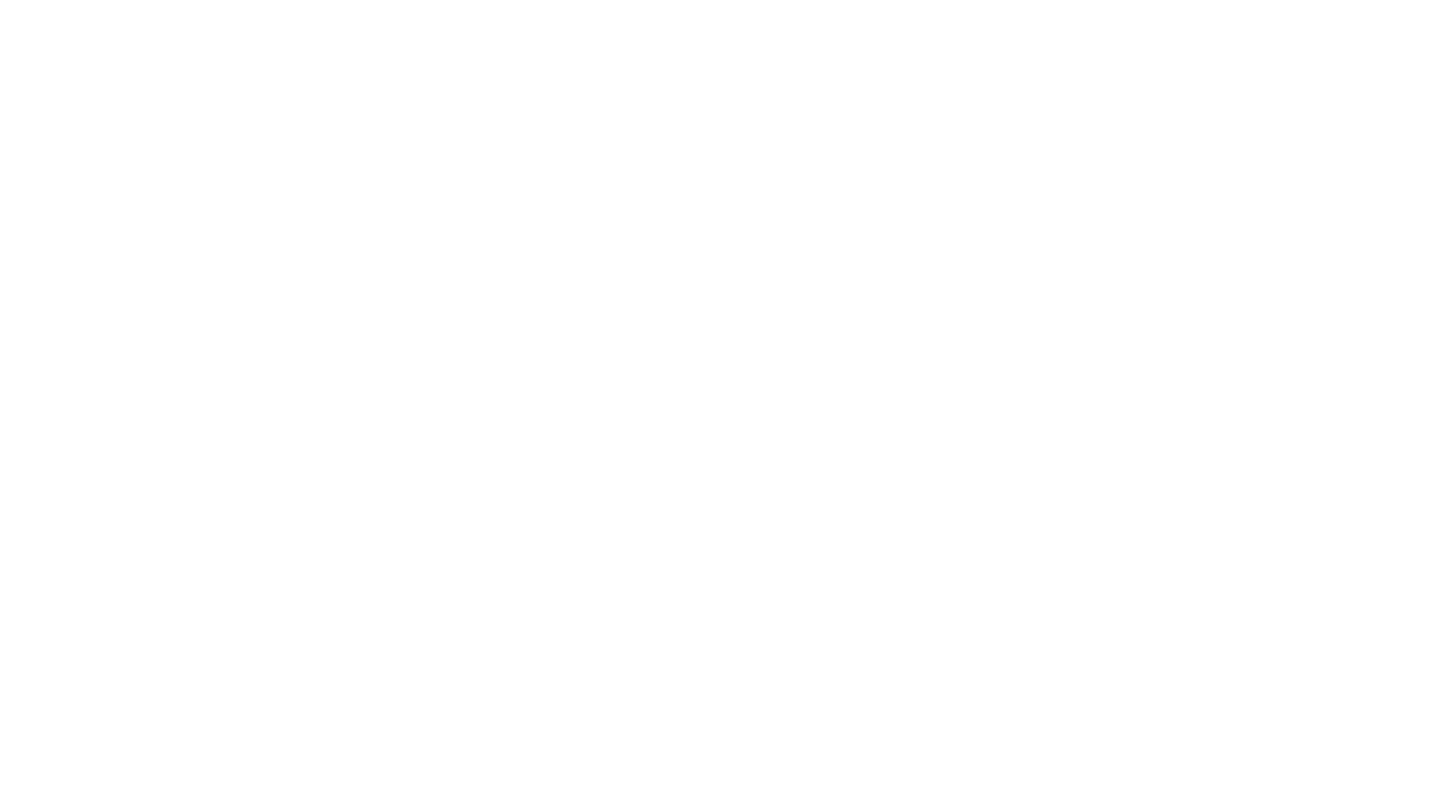 select on "[COUNTRY]" 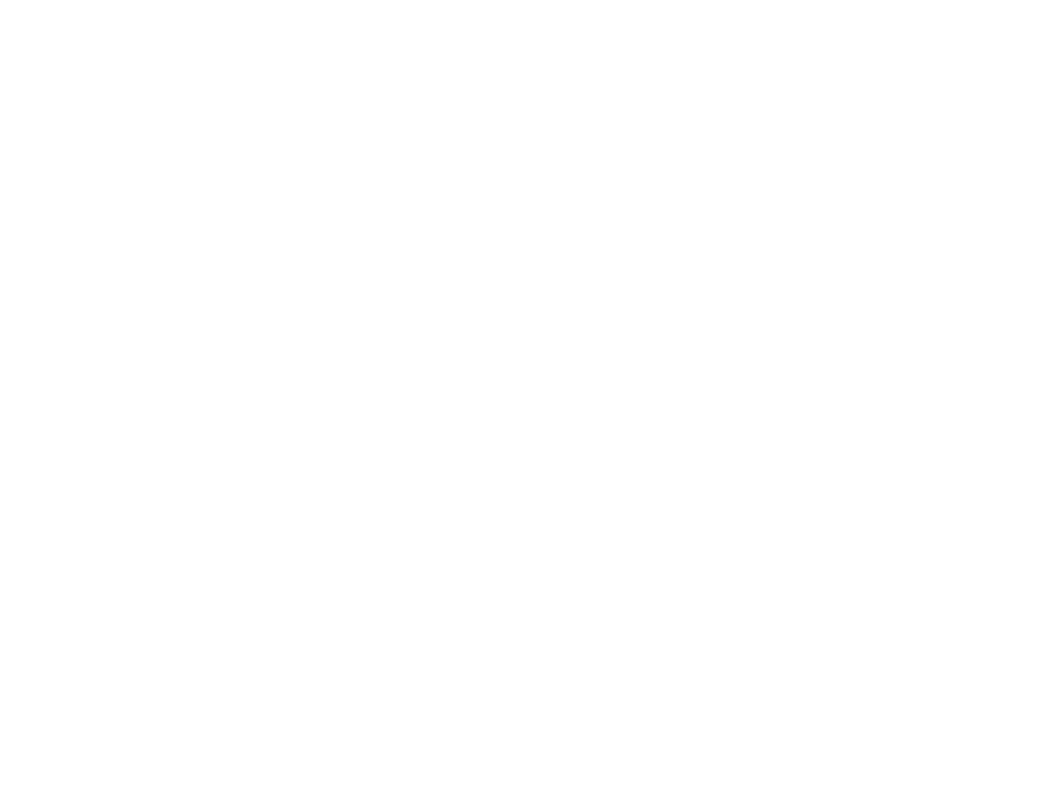 type on "[COUNTRY]" 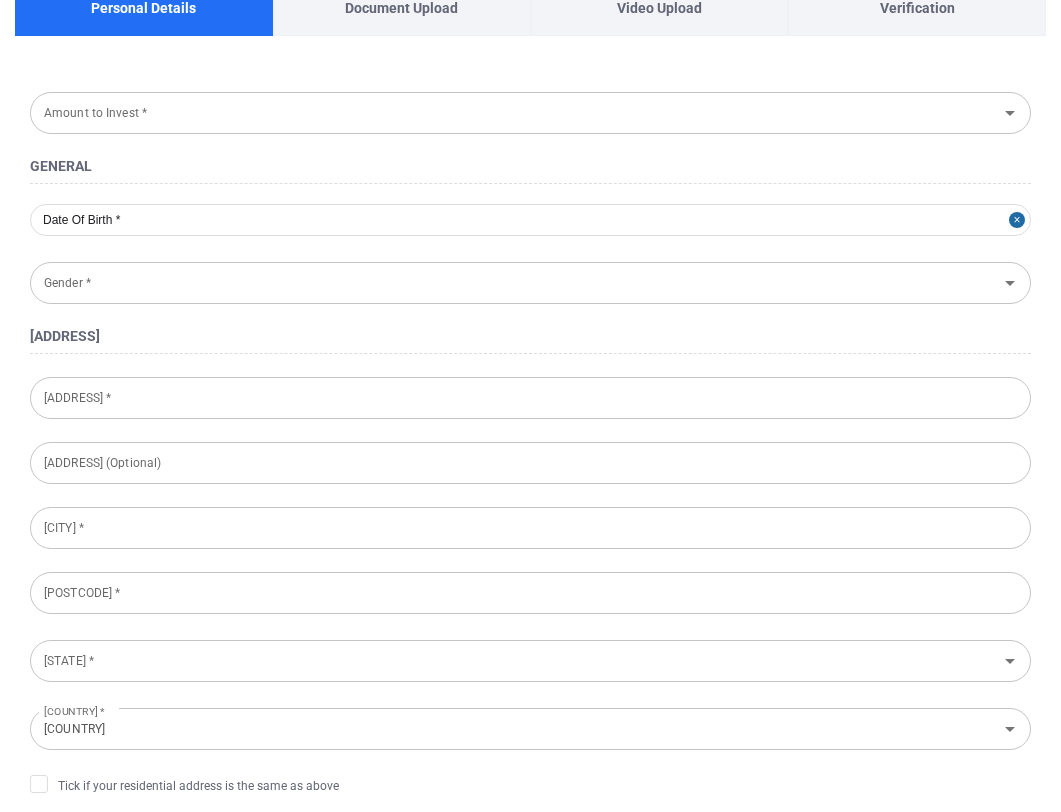 scroll, scrollTop: 0, scrollLeft: 0, axis: both 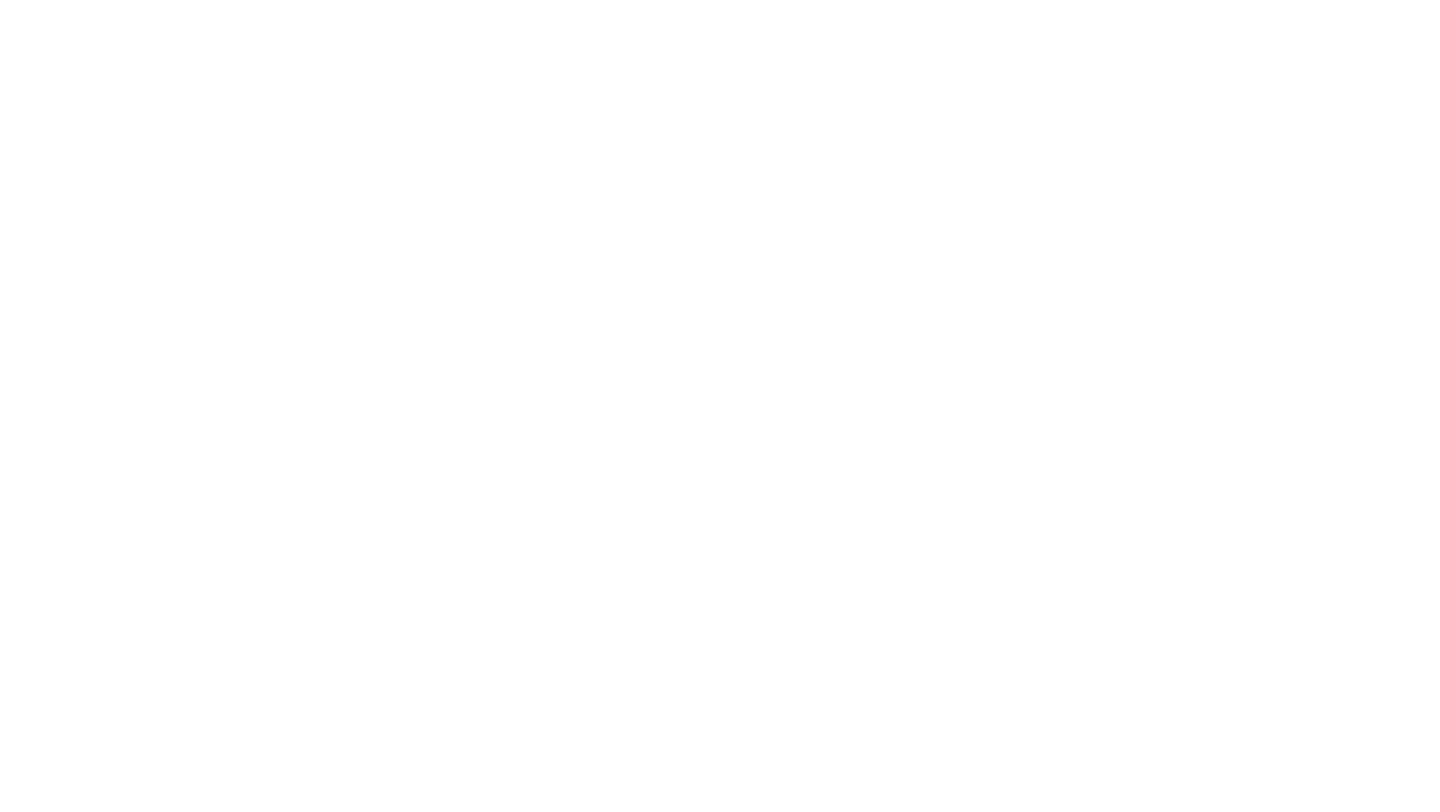 select on "MY" 